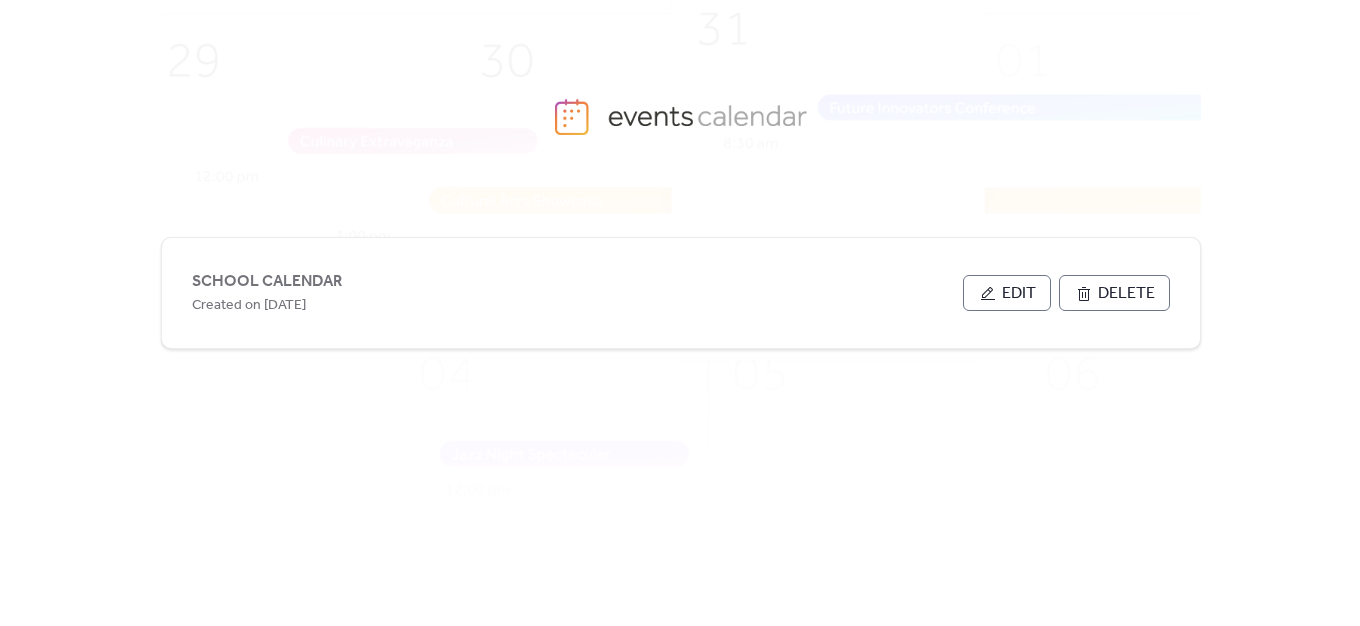 scroll, scrollTop: 0, scrollLeft: 0, axis: both 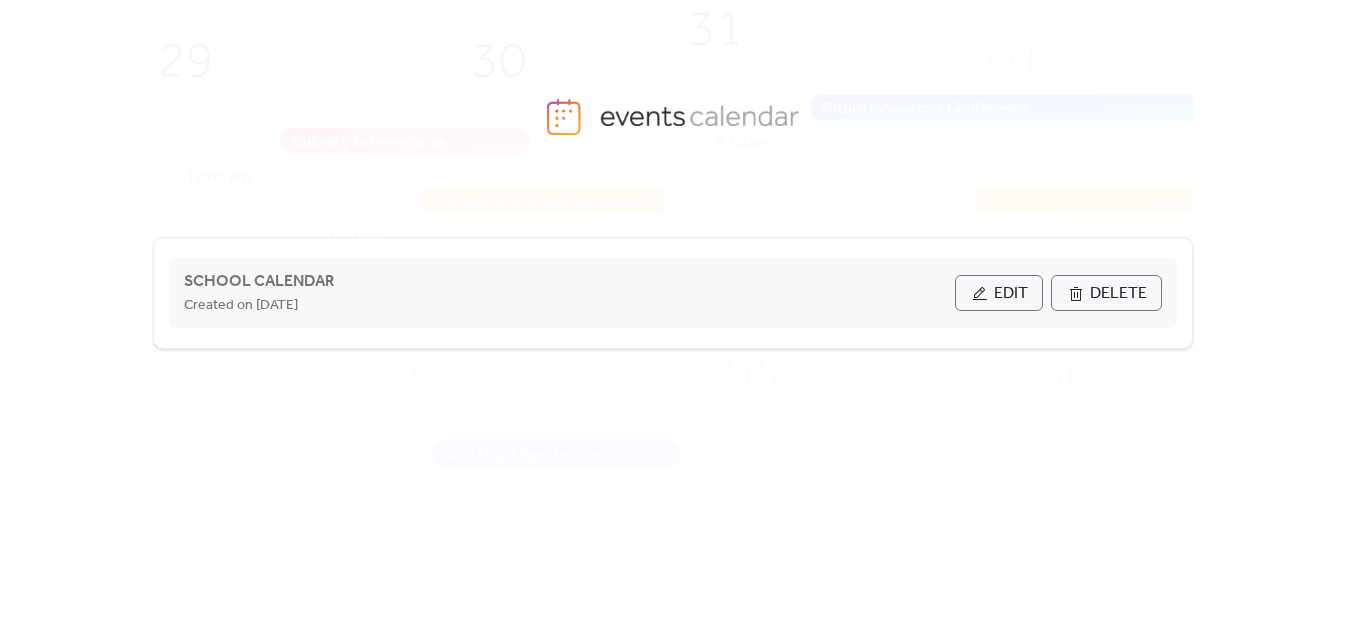 click on "Edit" at bounding box center [1011, 294] 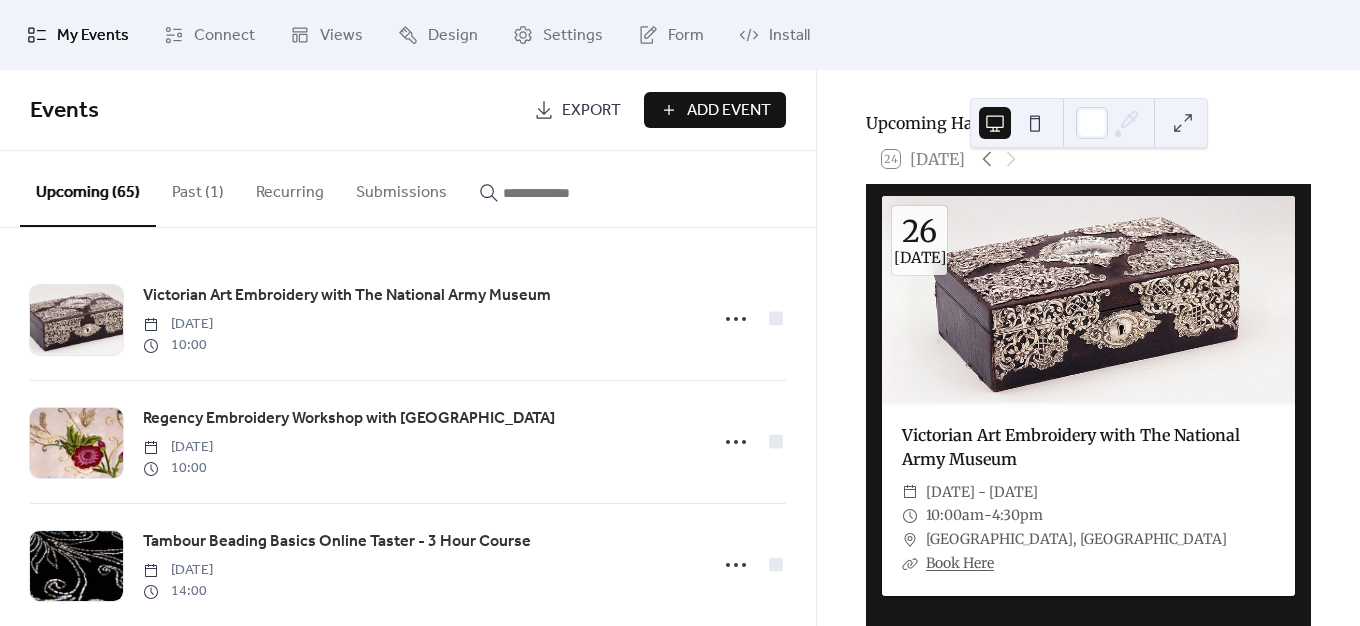 scroll, scrollTop: 100, scrollLeft: 0, axis: vertical 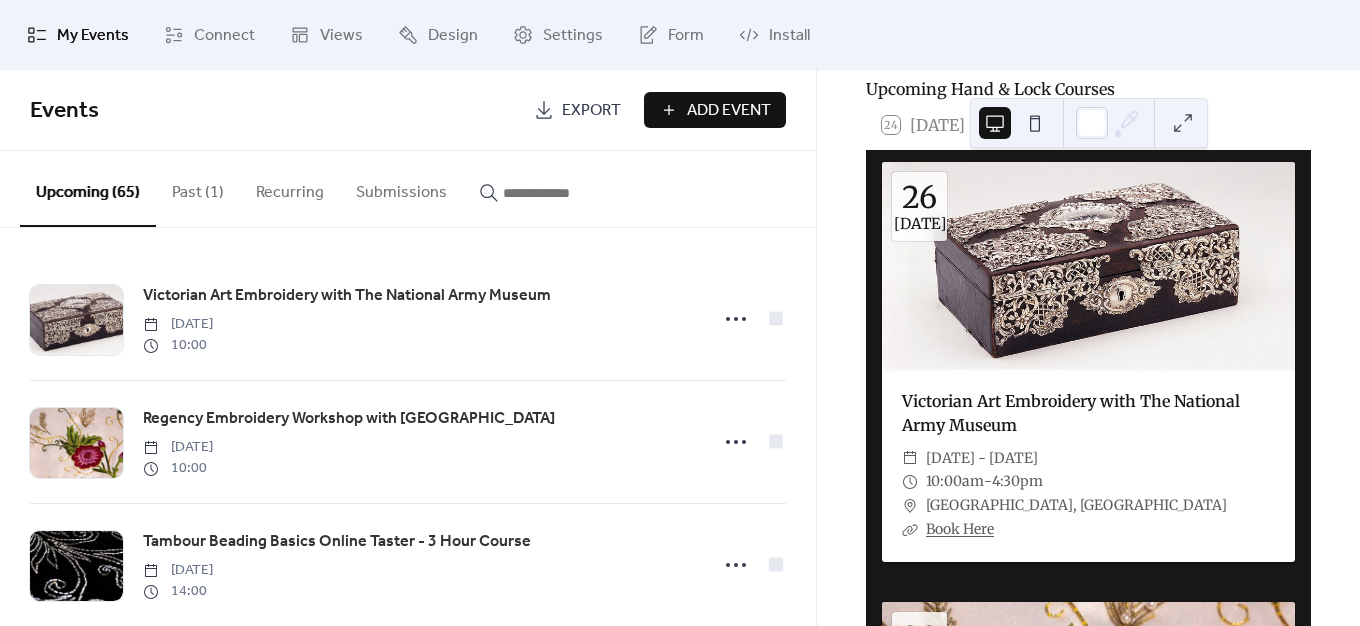 click on "Past (1)" at bounding box center (198, 188) 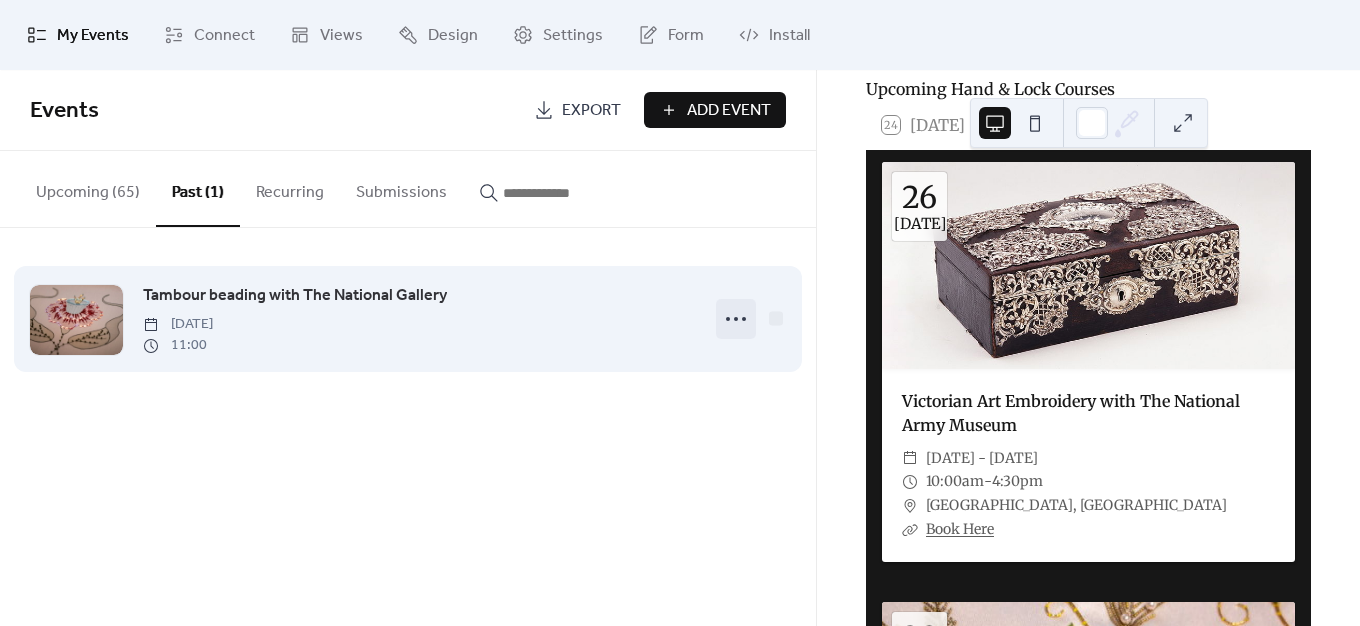 click 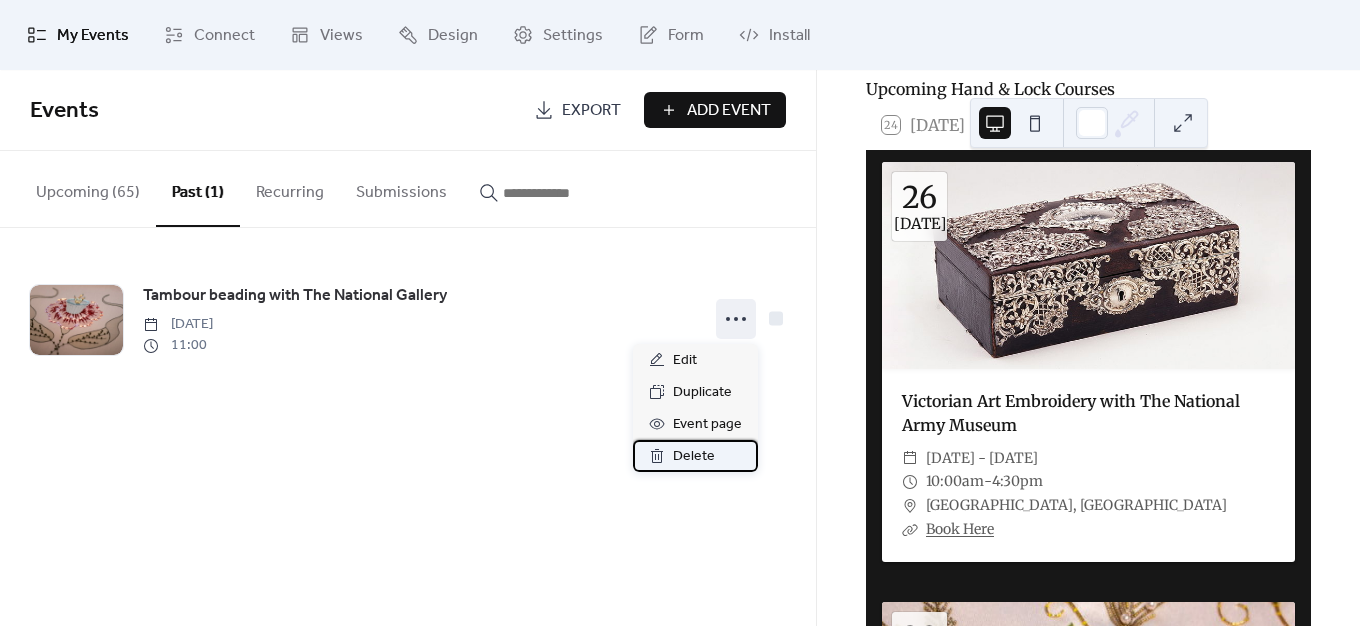 click on "Delete" at bounding box center (694, 457) 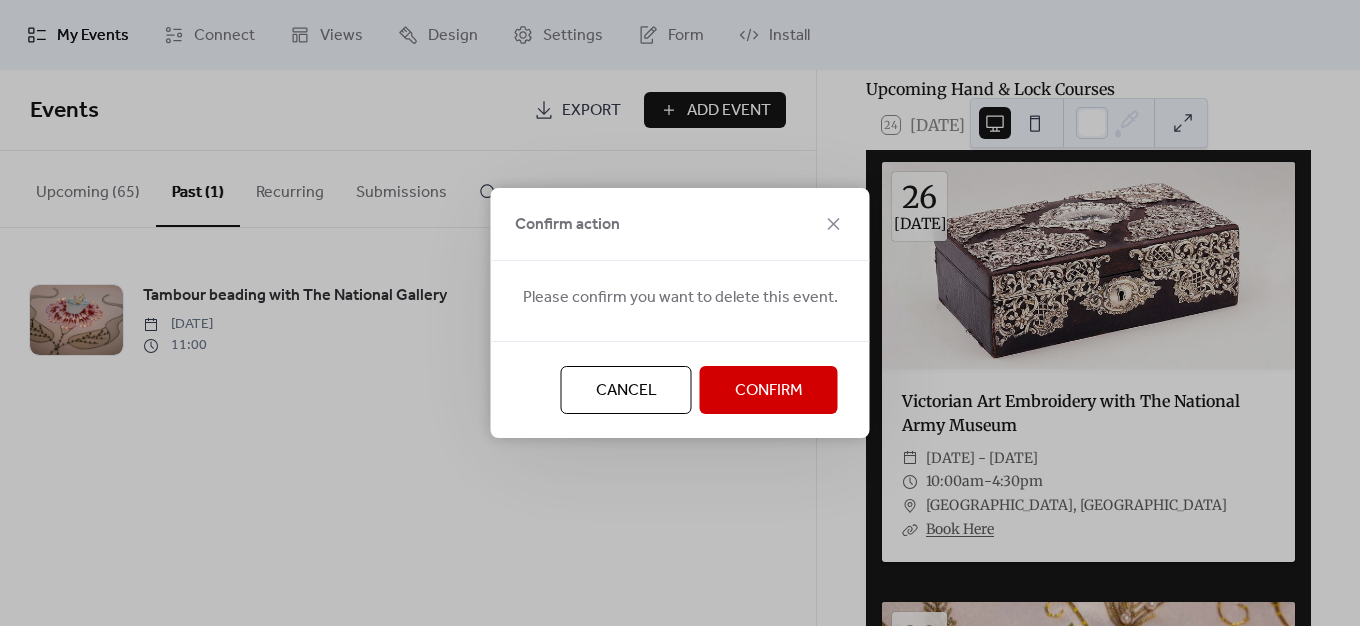 click on "Confirm" at bounding box center [769, 391] 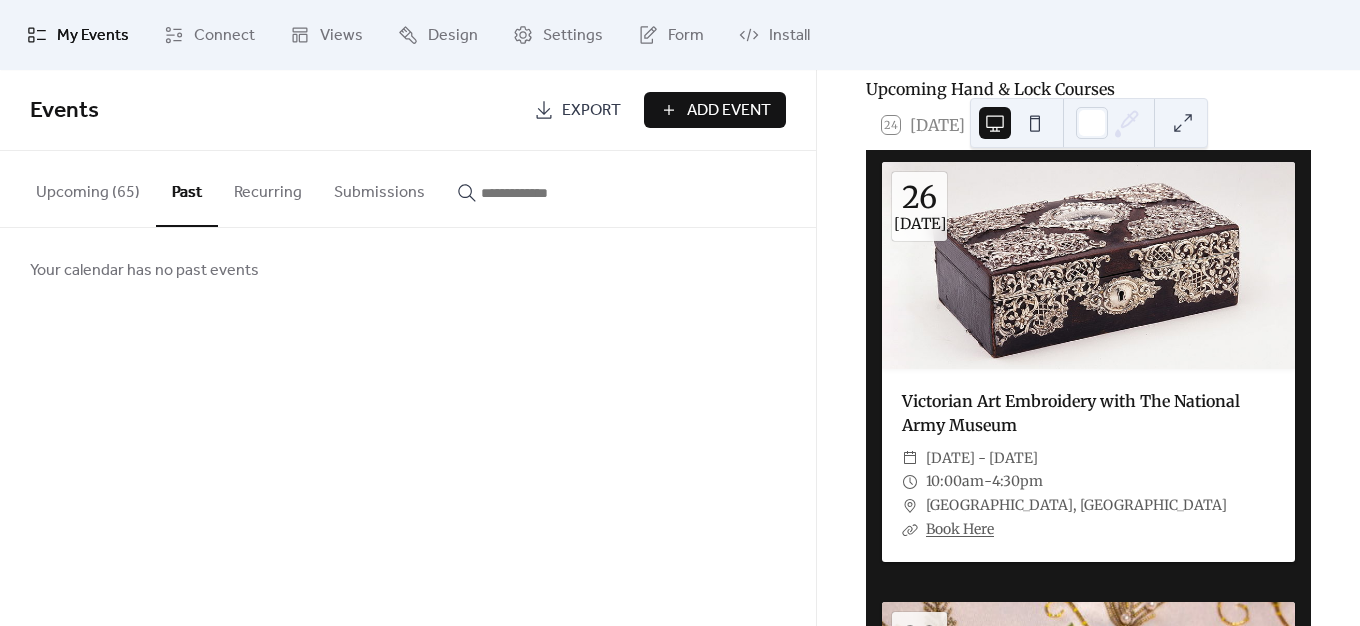 click on "Upcoming (65)" at bounding box center [88, 188] 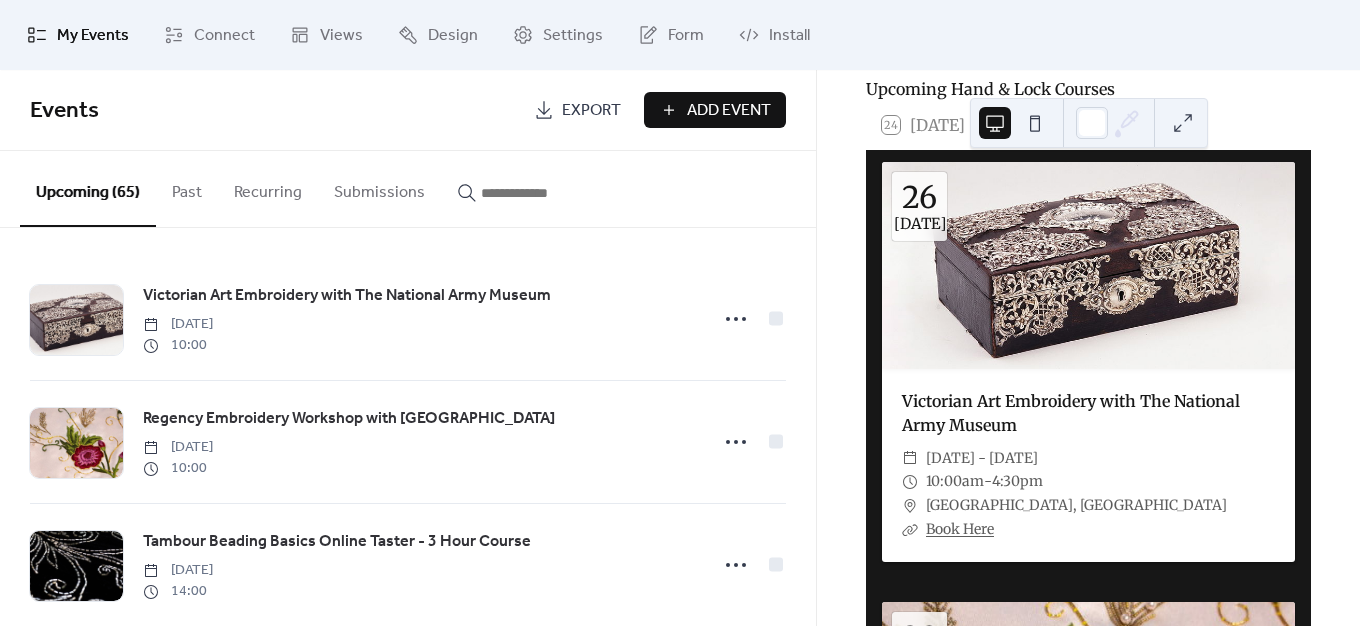 click on "Add Event" at bounding box center [729, 111] 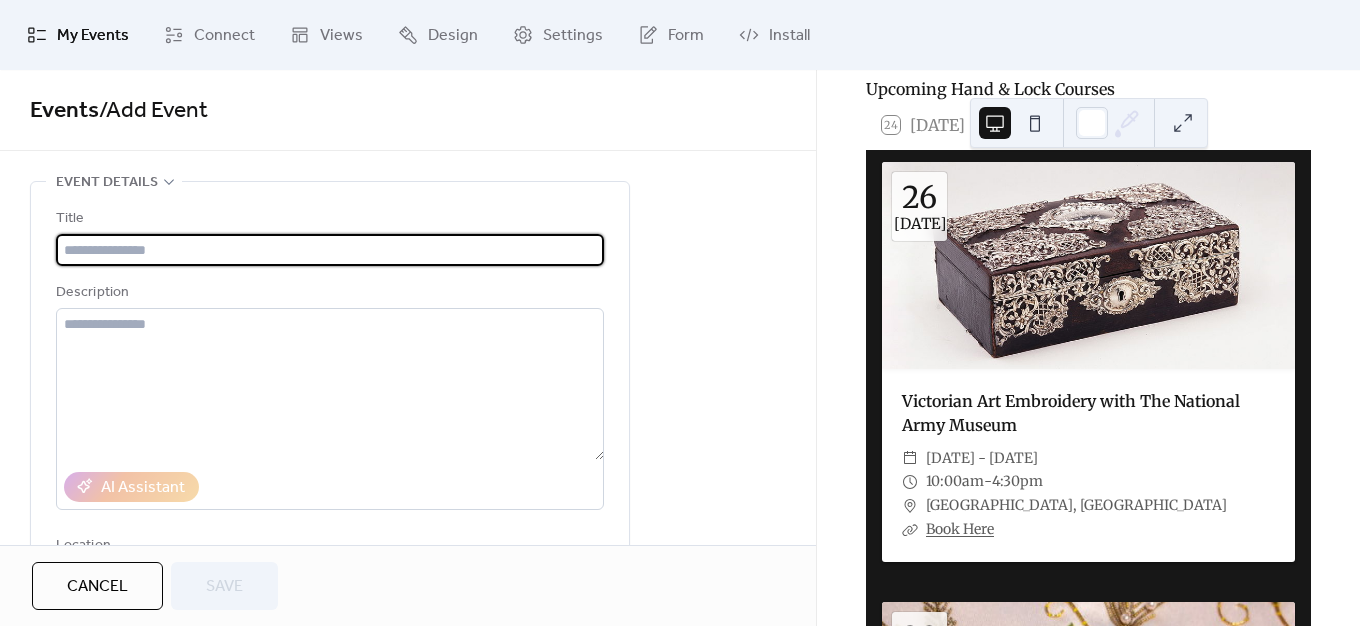 click at bounding box center (330, 250) 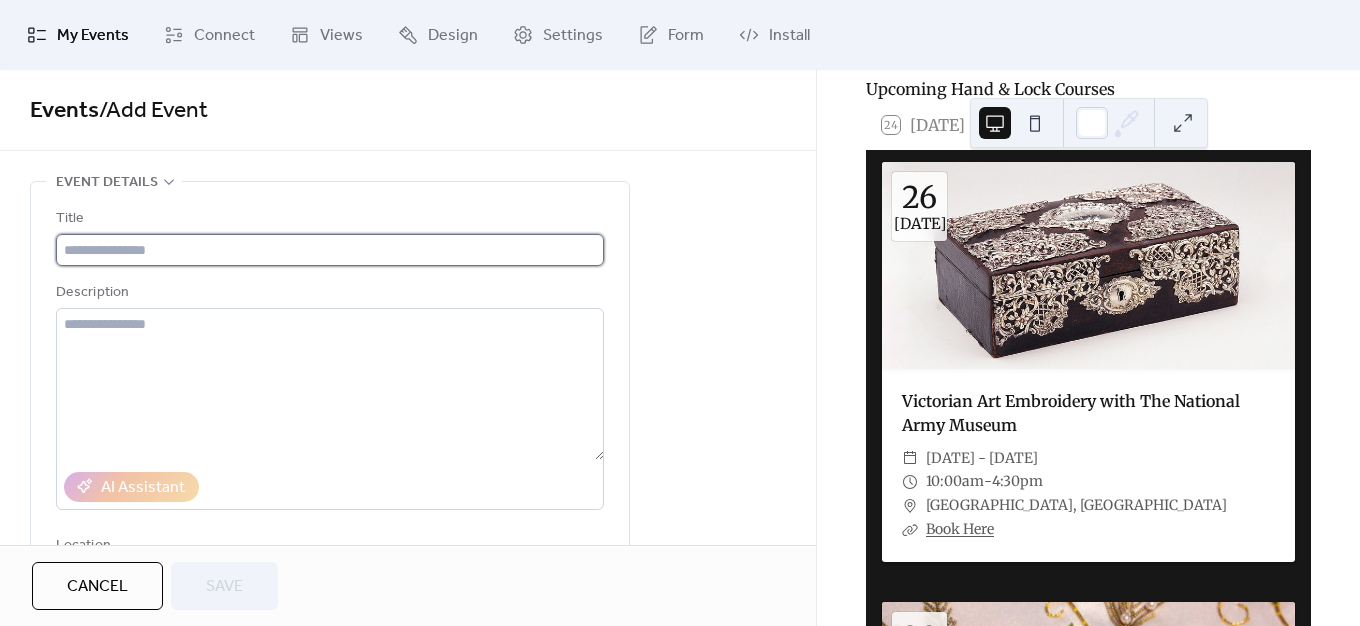 click at bounding box center (330, 250) 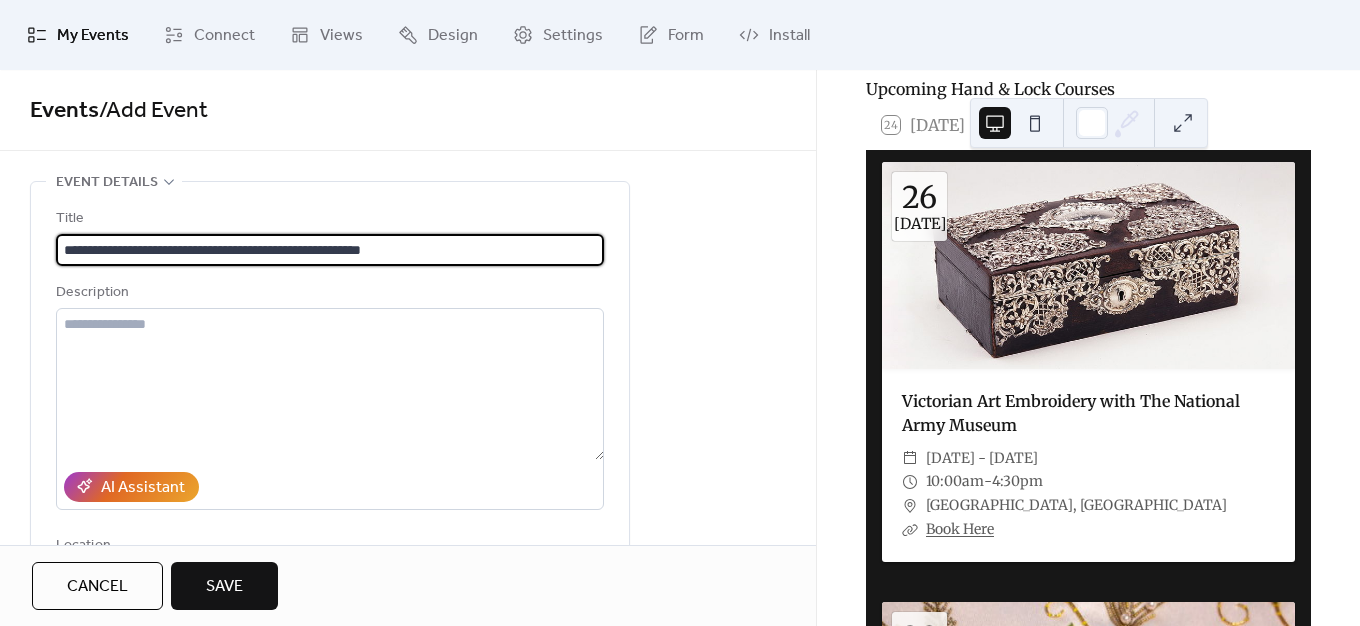 scroll, scrollTop: 1, scrollLeft: 0, axis: vertical 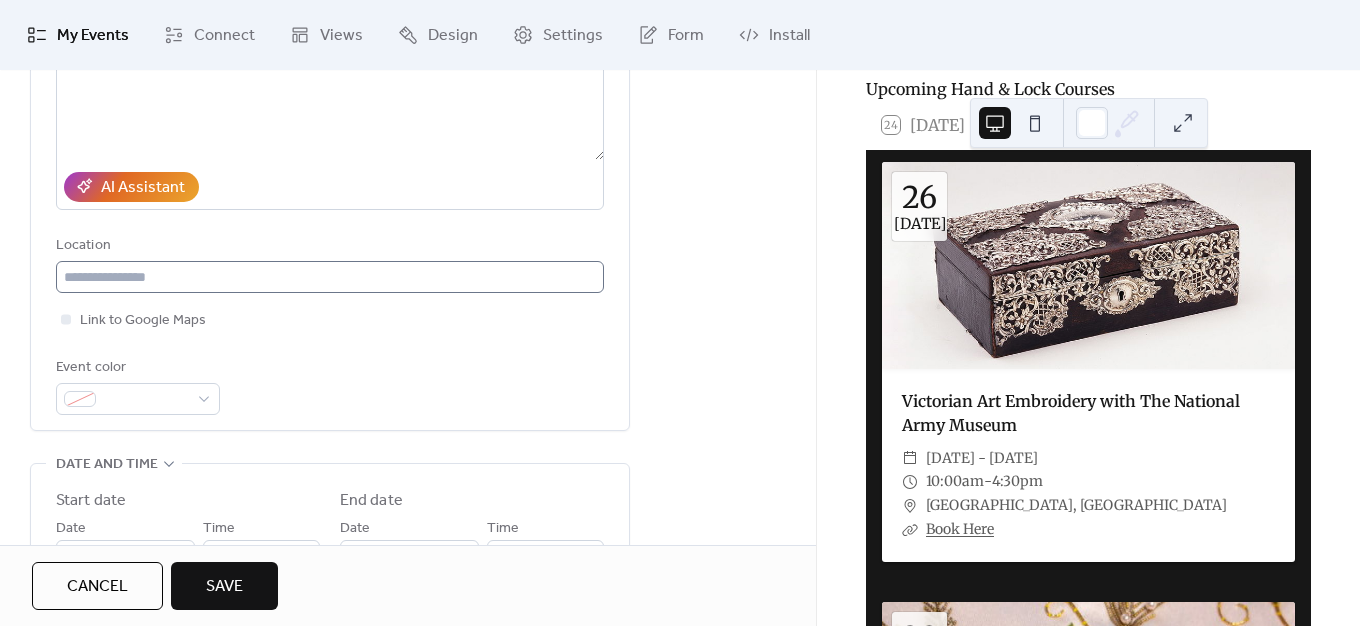 type on "**********" 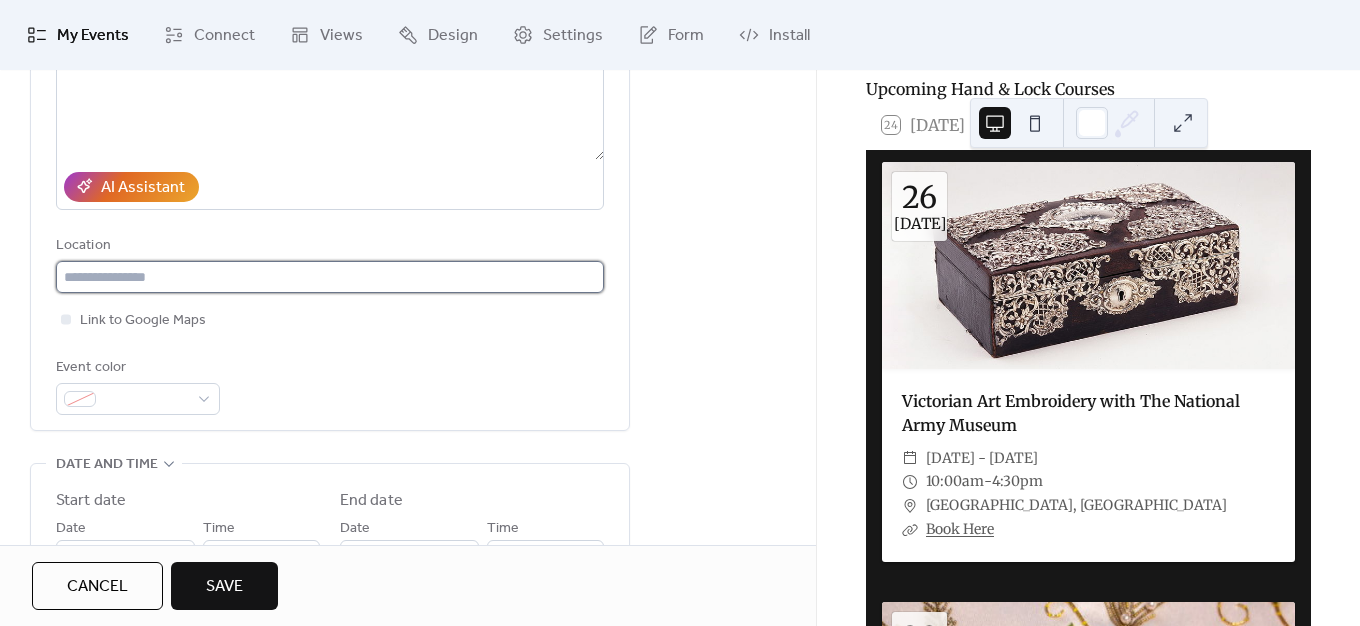 click at bounding box center [330, 277] 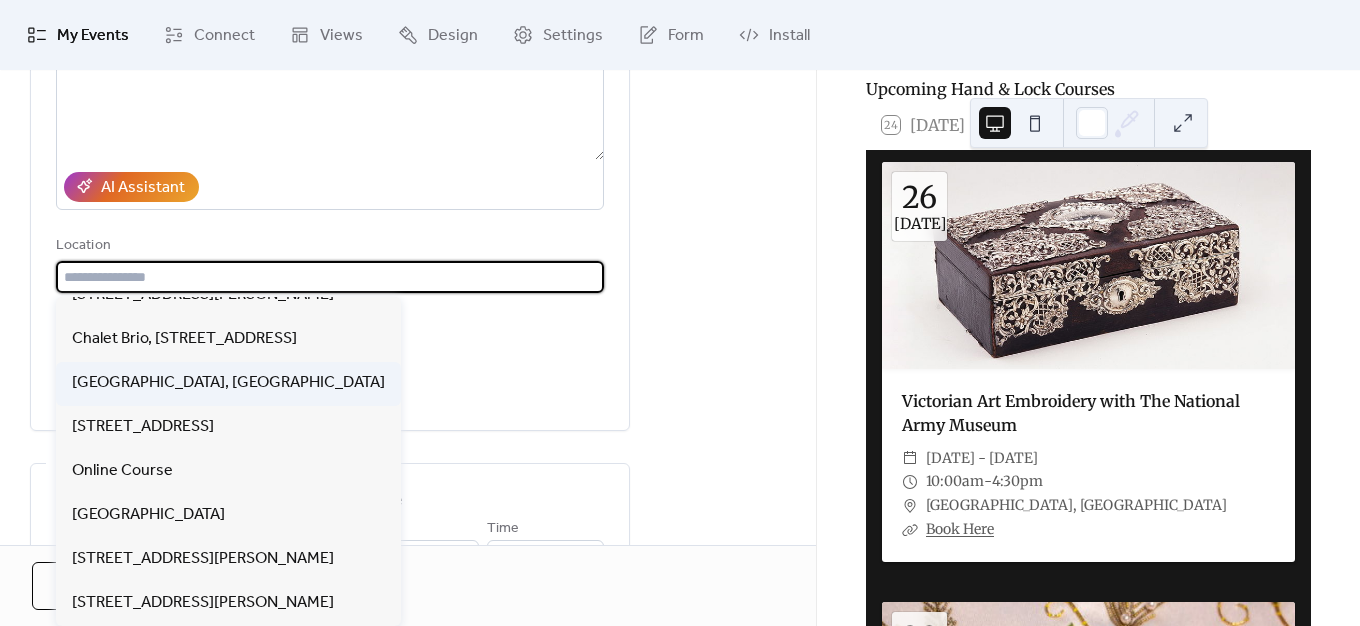 scroll, scrollTop: 0, scrollLeft: 0, axis: both 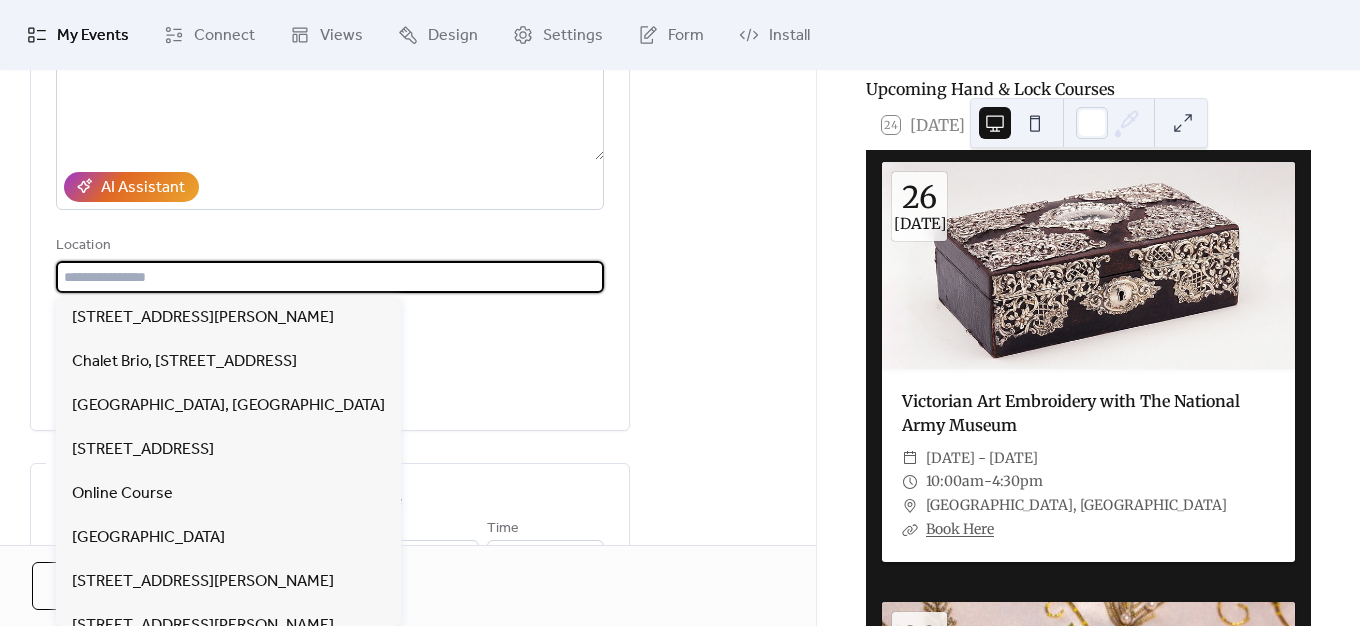 click at bounding box center [330, 277] 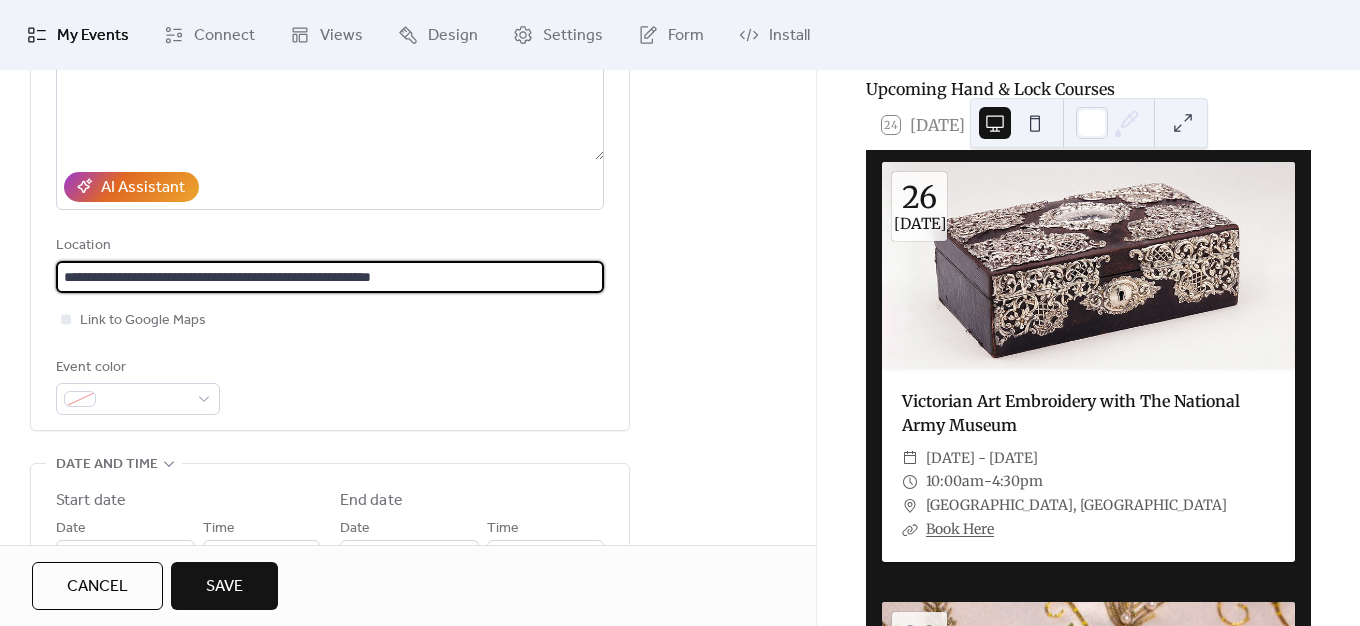 type on "**********" 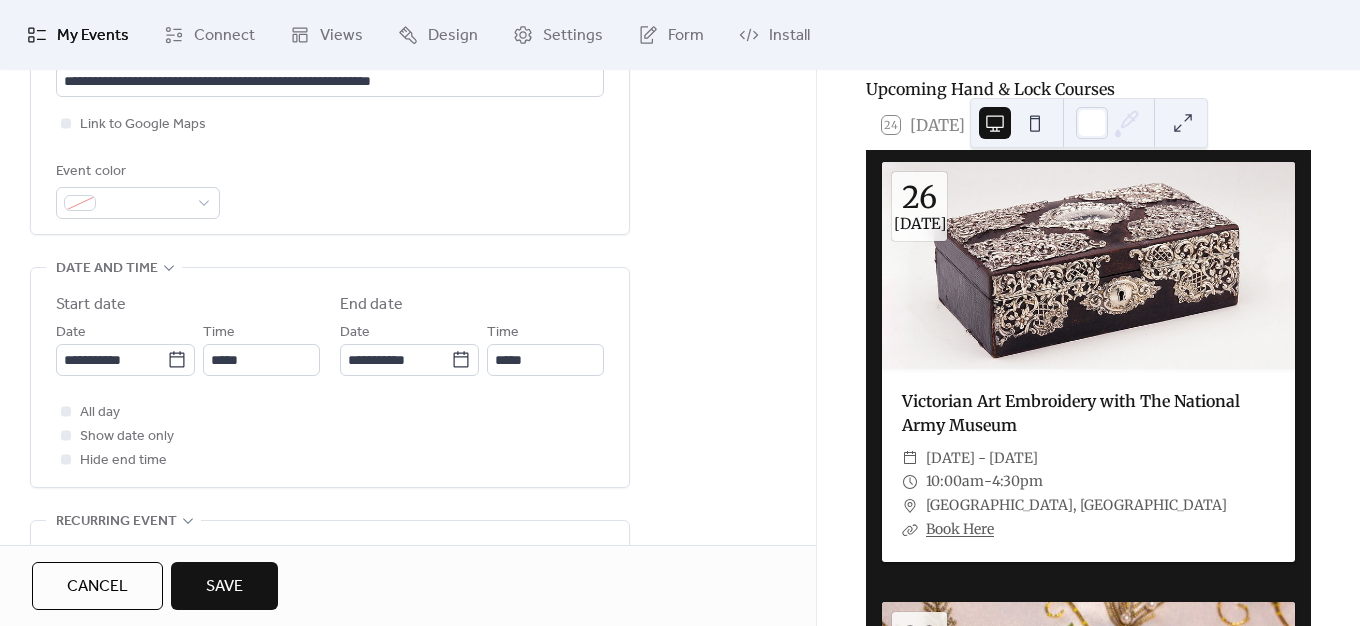 scroll, scrollTop: 500, scrollLeft: 0, axis: vertical 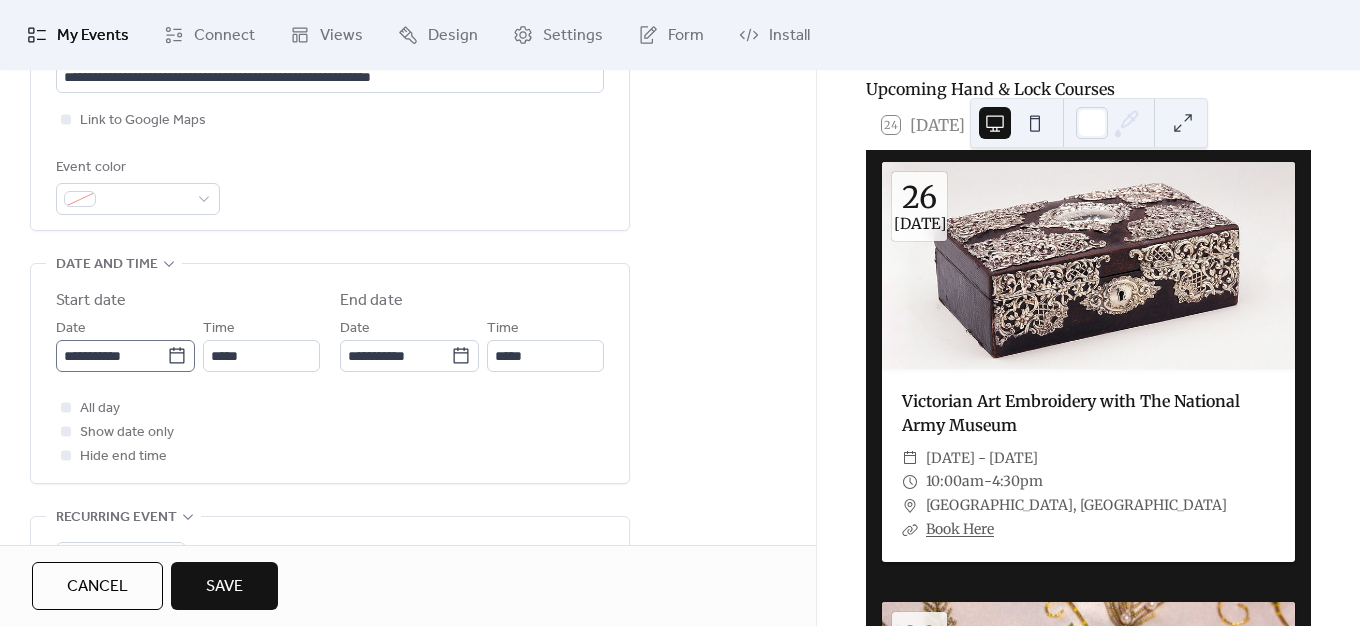 click on "**********" at bounding box center [680, 313] 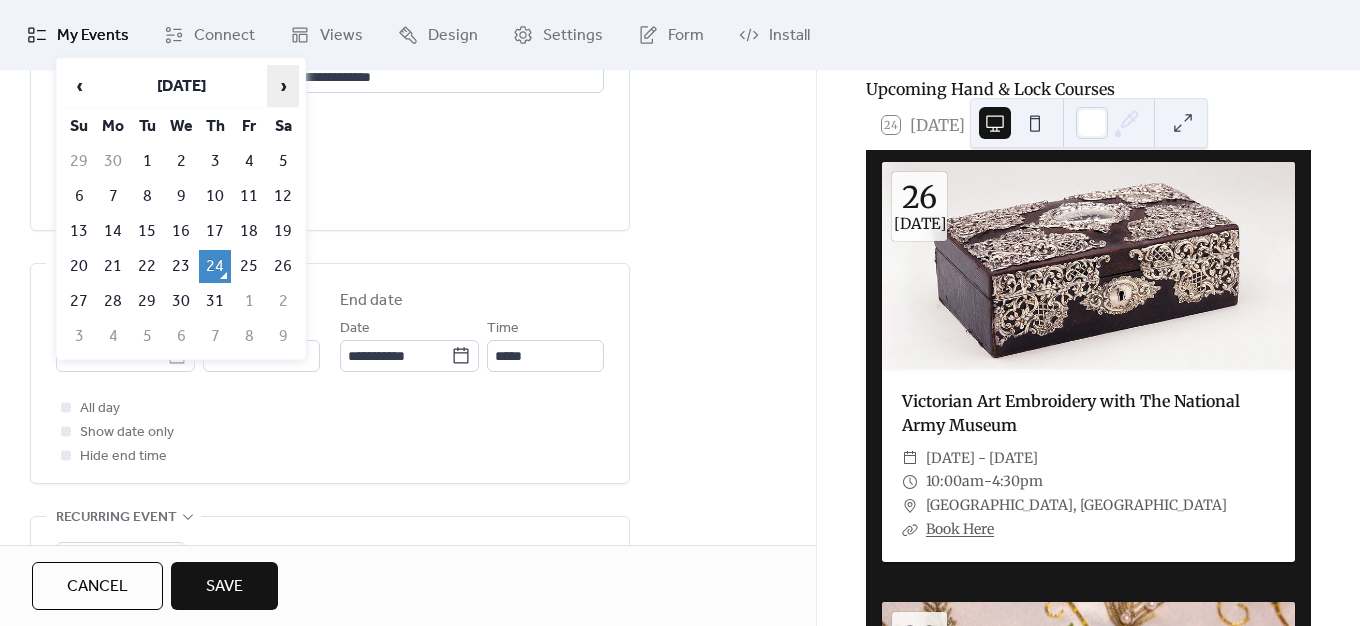 click on "›" at bounding box center [283, 86] 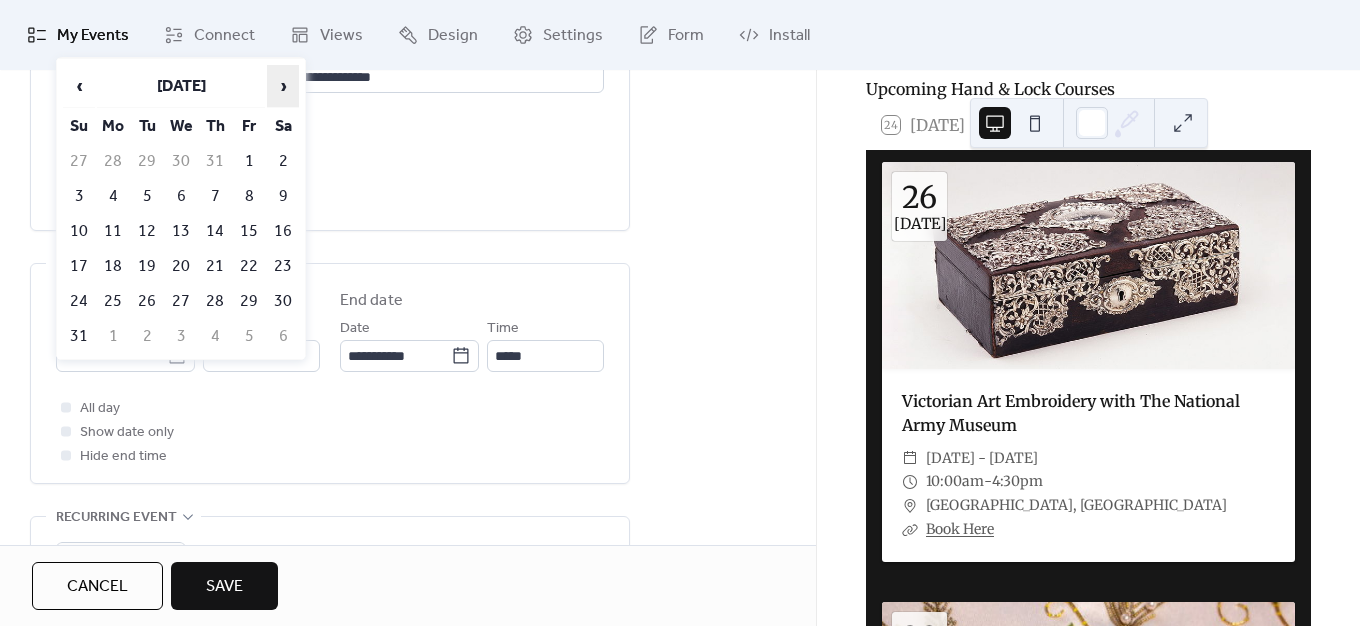 click on "›" at bounding box center [283, 86] 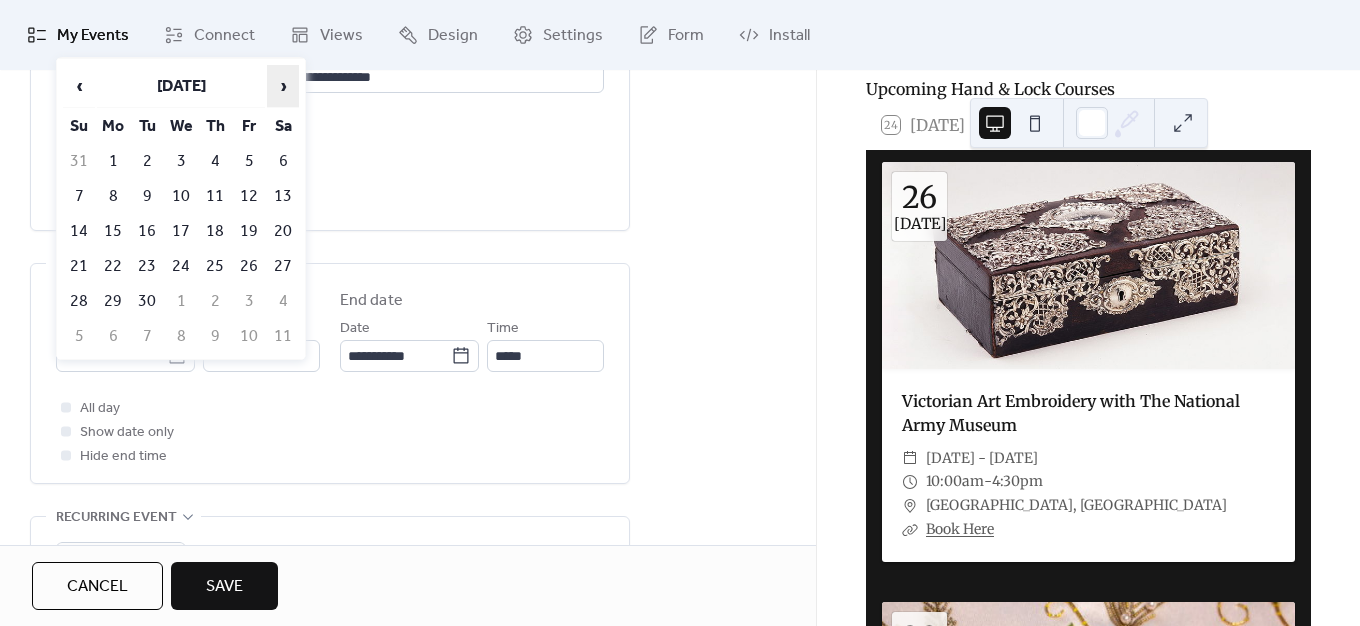 click on "›" at bounding box center [283, 86] 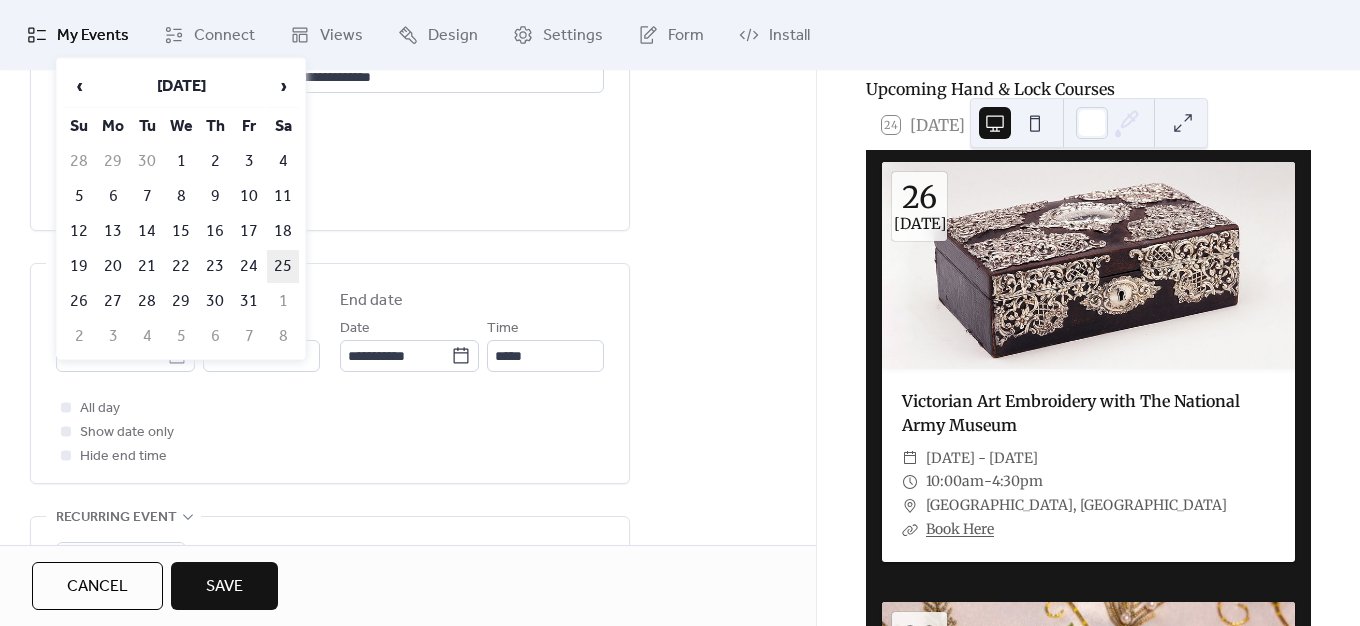 click on "25" at bounding box center (283, 266) 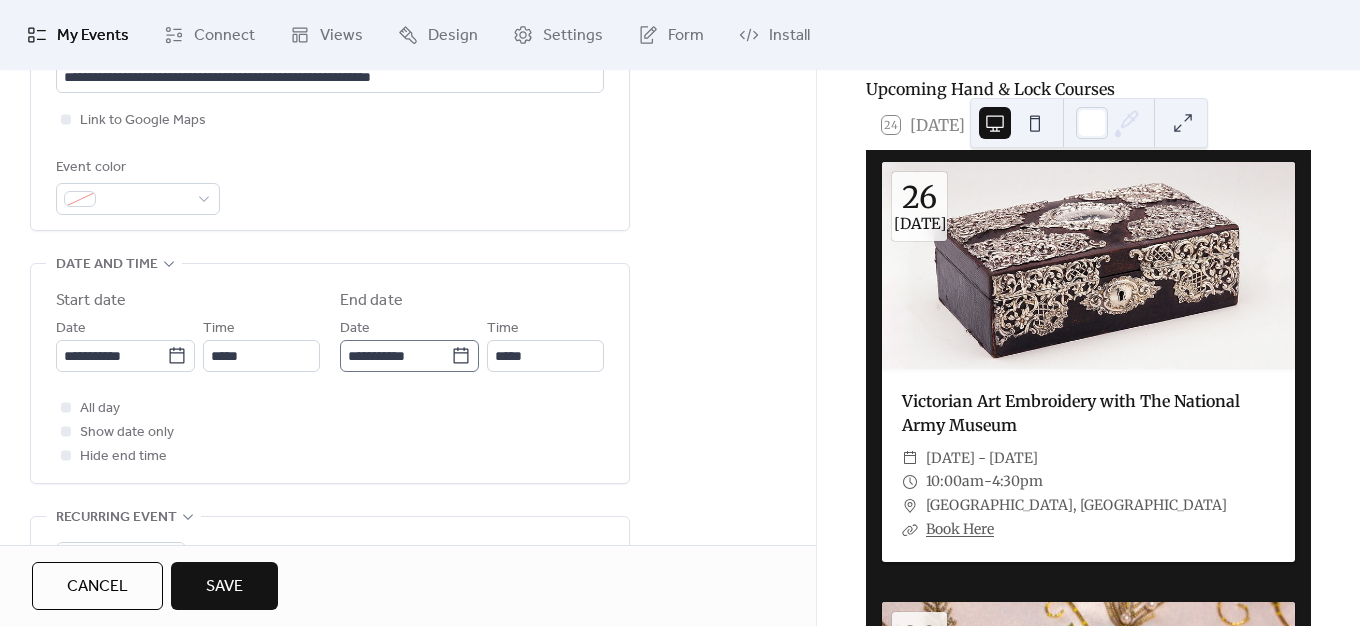 click 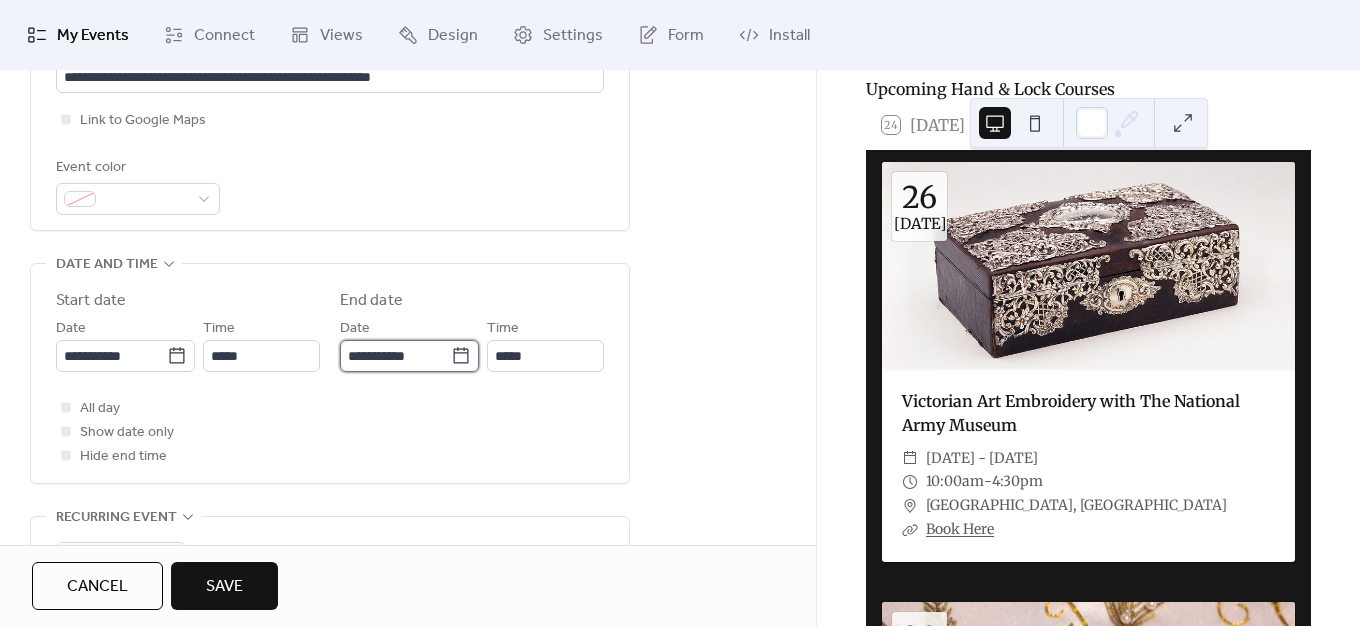 click on "**********" at bounding box center [395, 356] 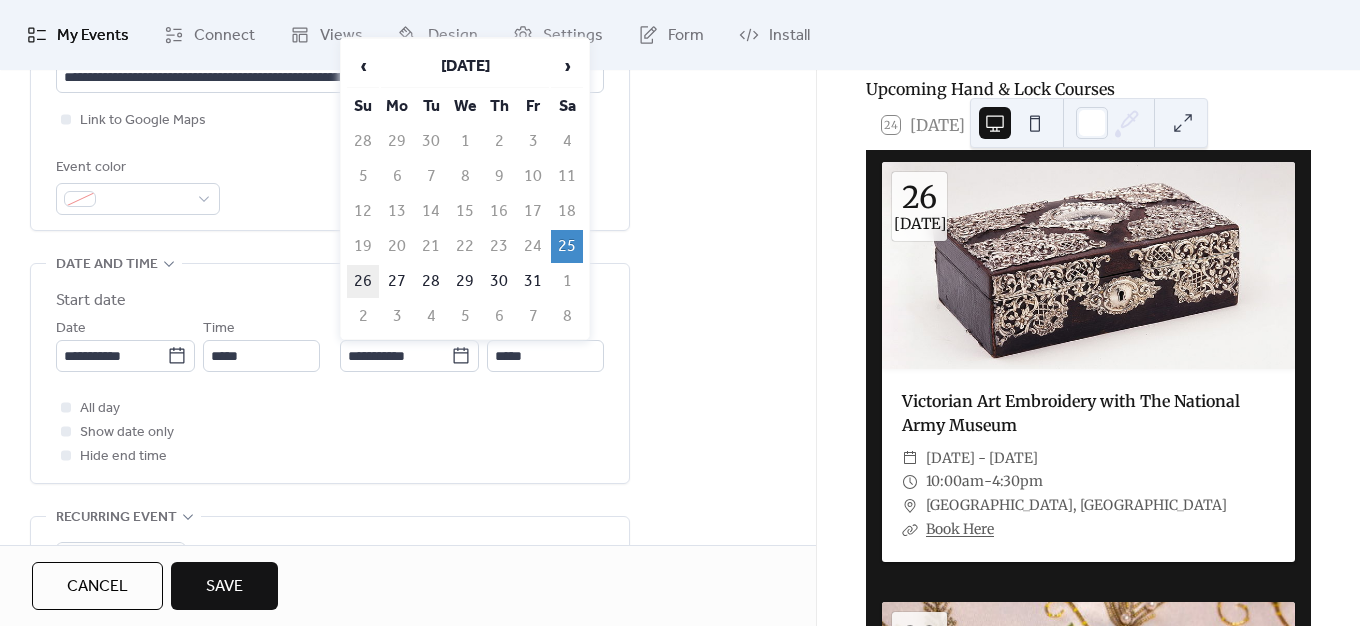 click on "26" at bounding box center [363, 281] 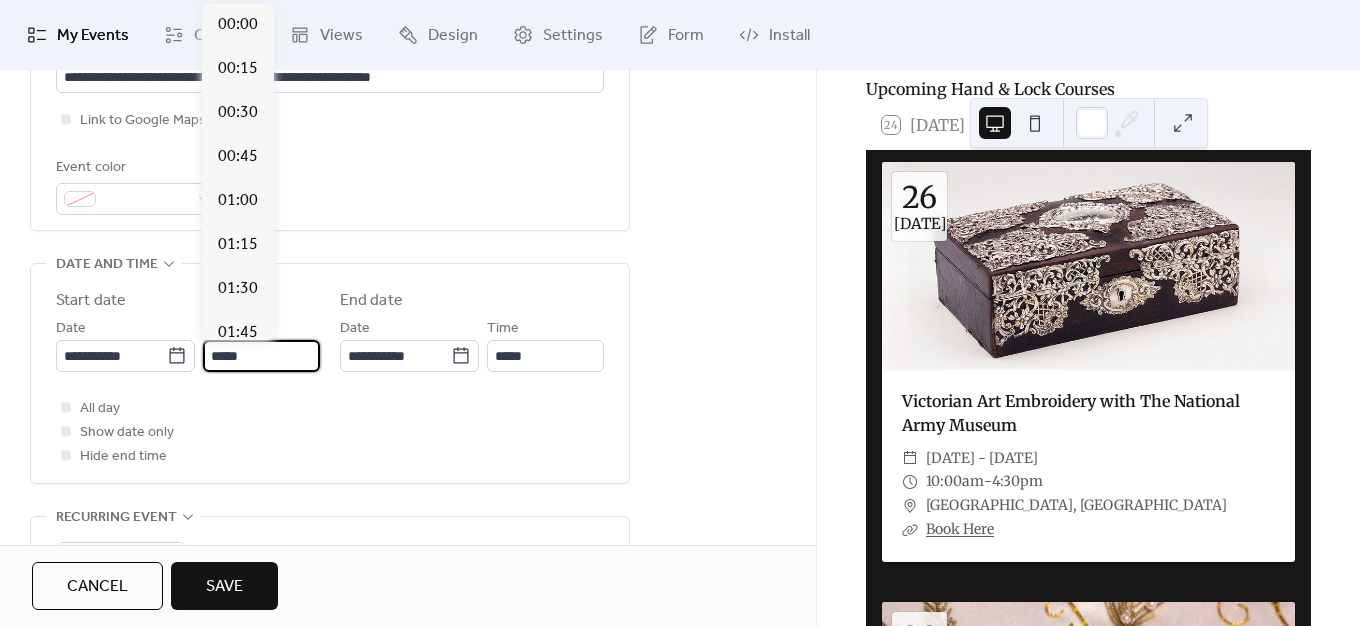 click on "*****" at bounding box center (261, 356) 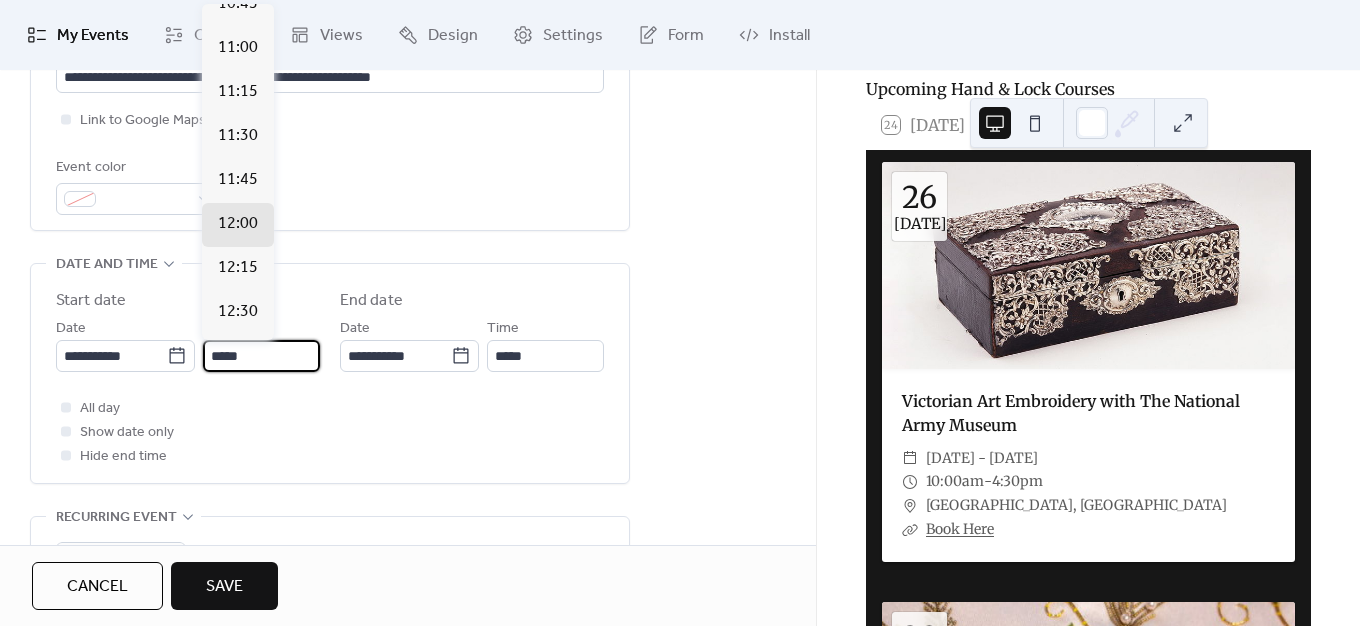 scroll, scrollTop: 1912, scrollLeft: 0, axis: vertical 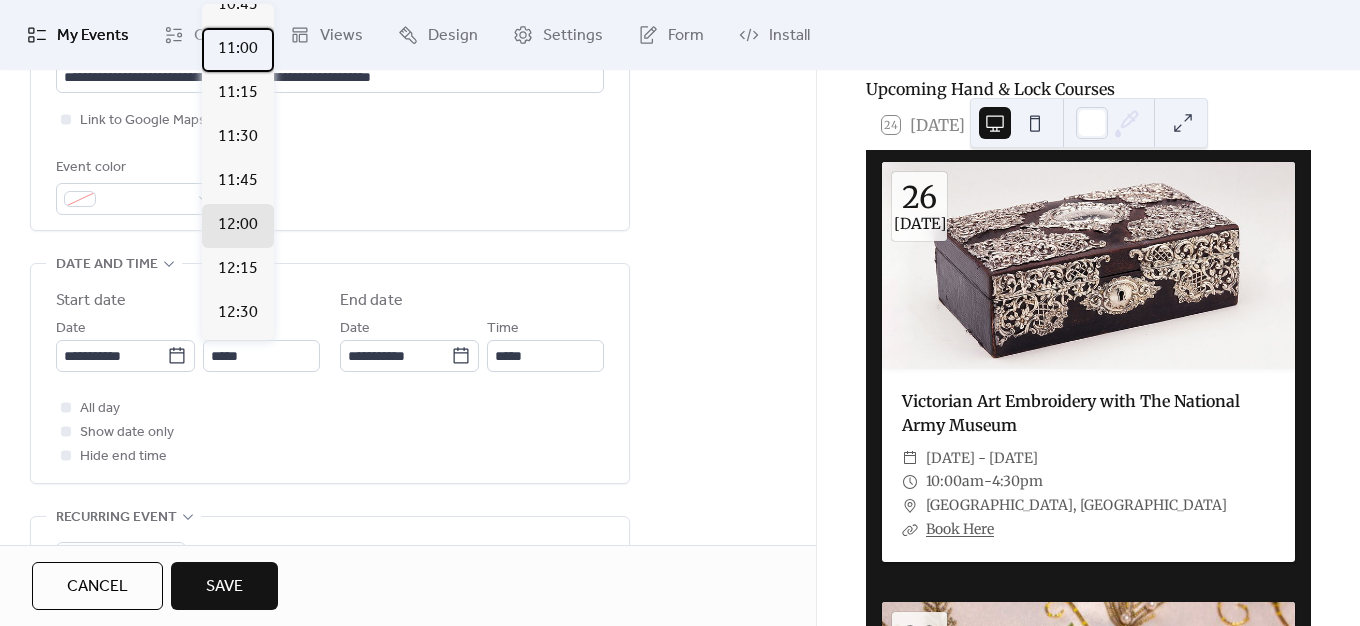 click on "11:00" at bounding box center [238, 49] 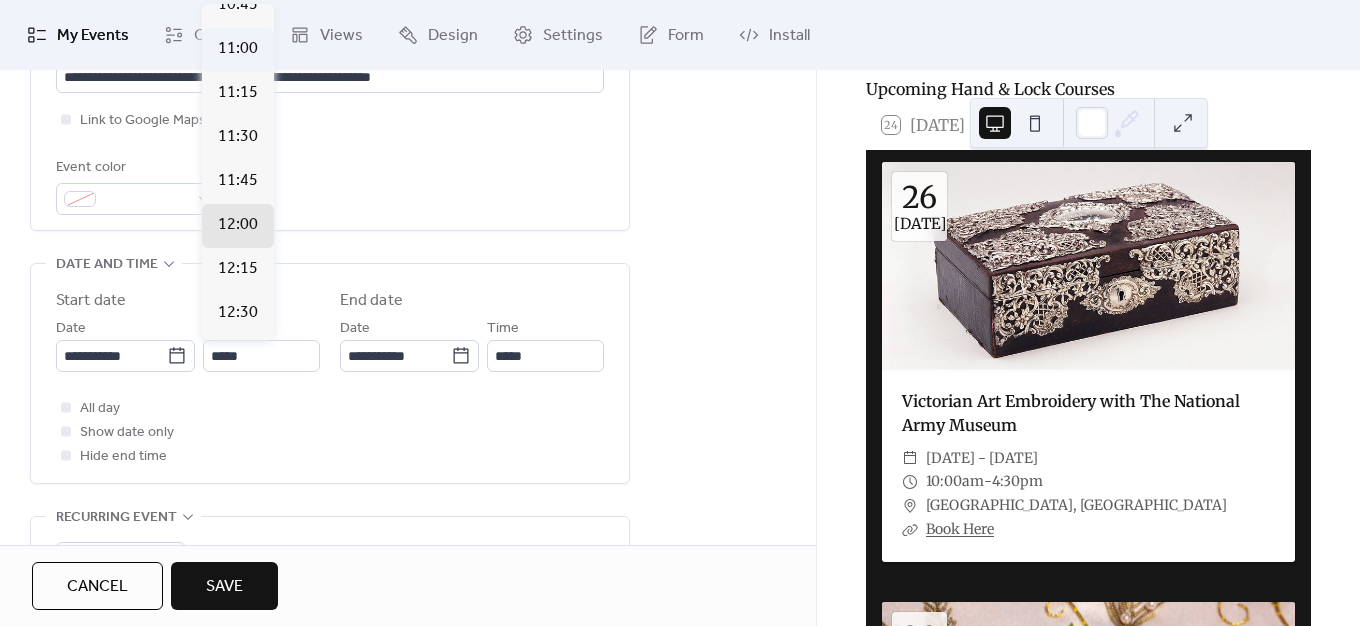 type on "*****" 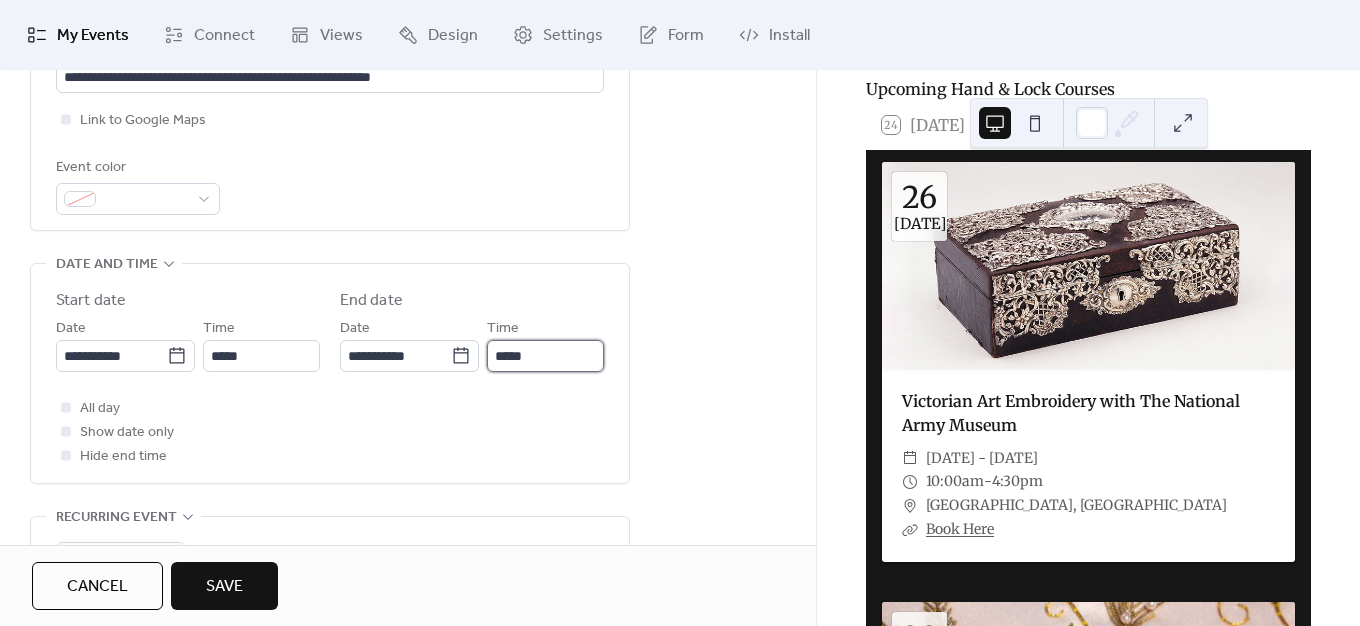 click on "*****" at bounding box center (545, 356) 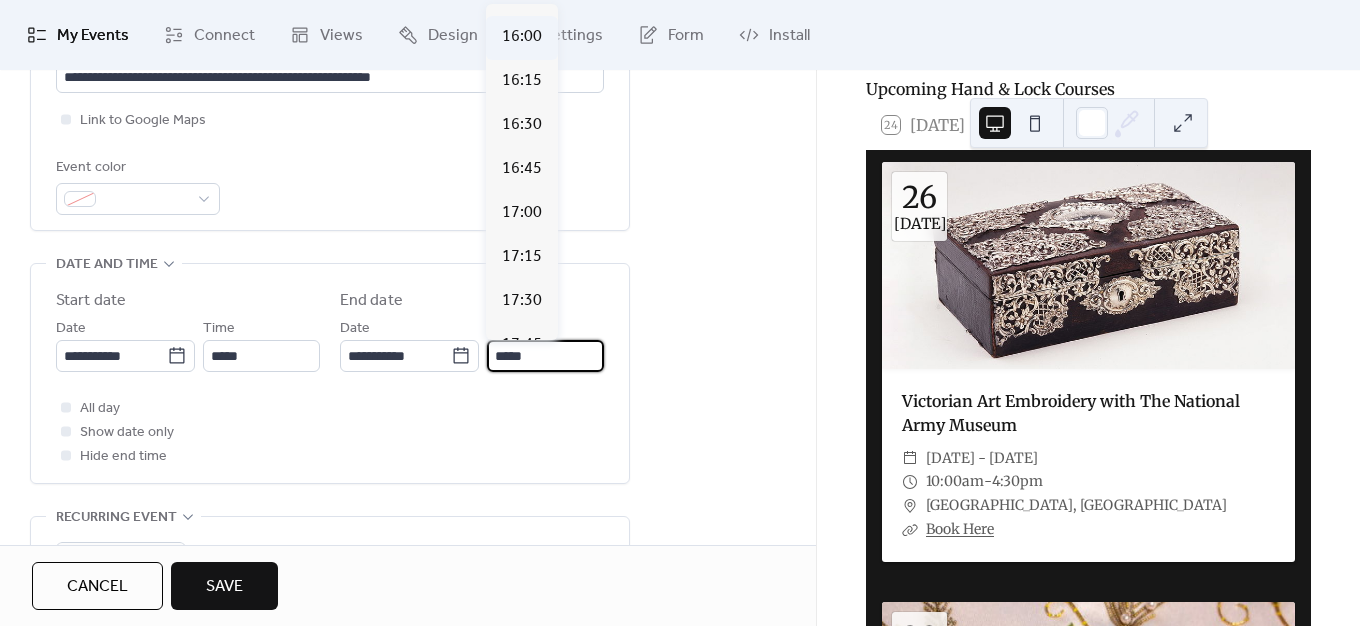 scroll, scrollTop: 2812, scrollLeft: 0, axis: vertical 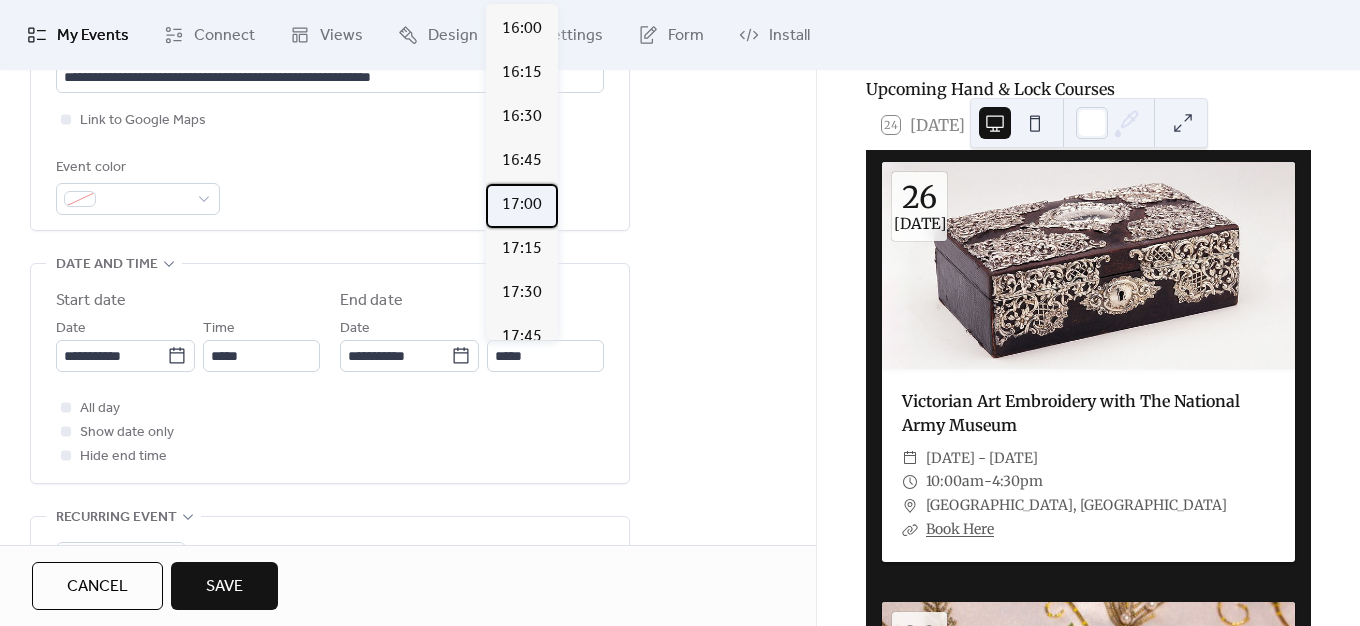 click on "17:00" at bounding box center (522, 205) 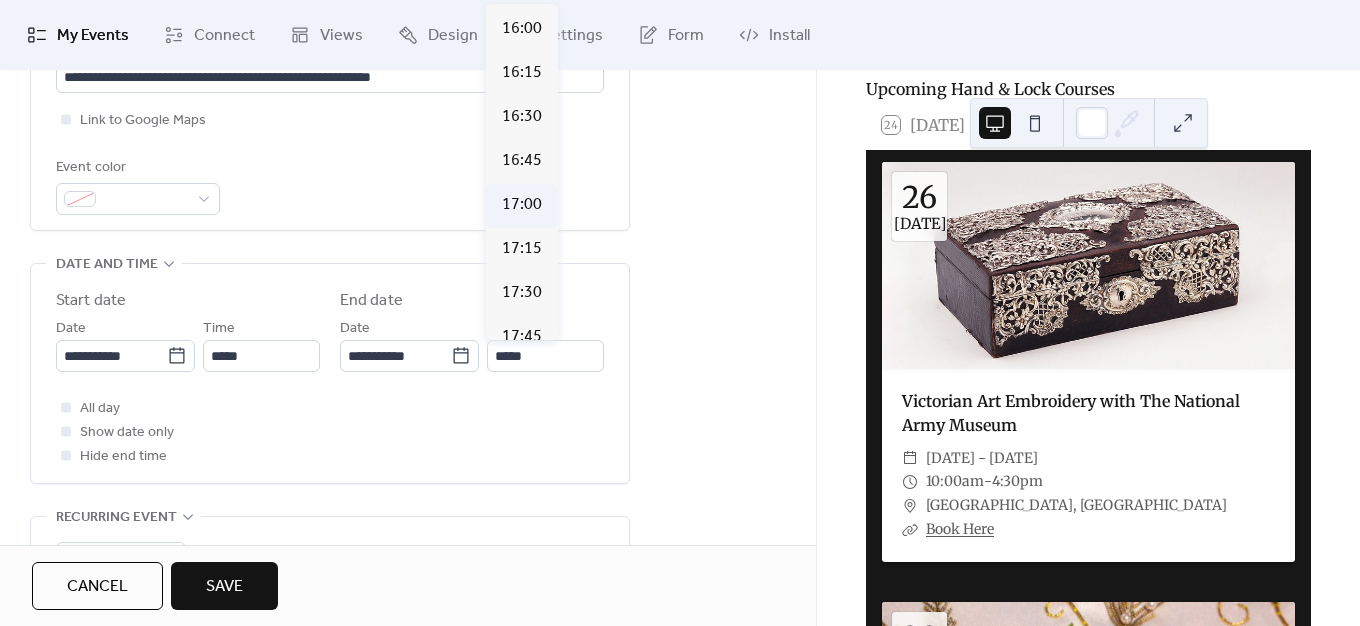 type on "*****" 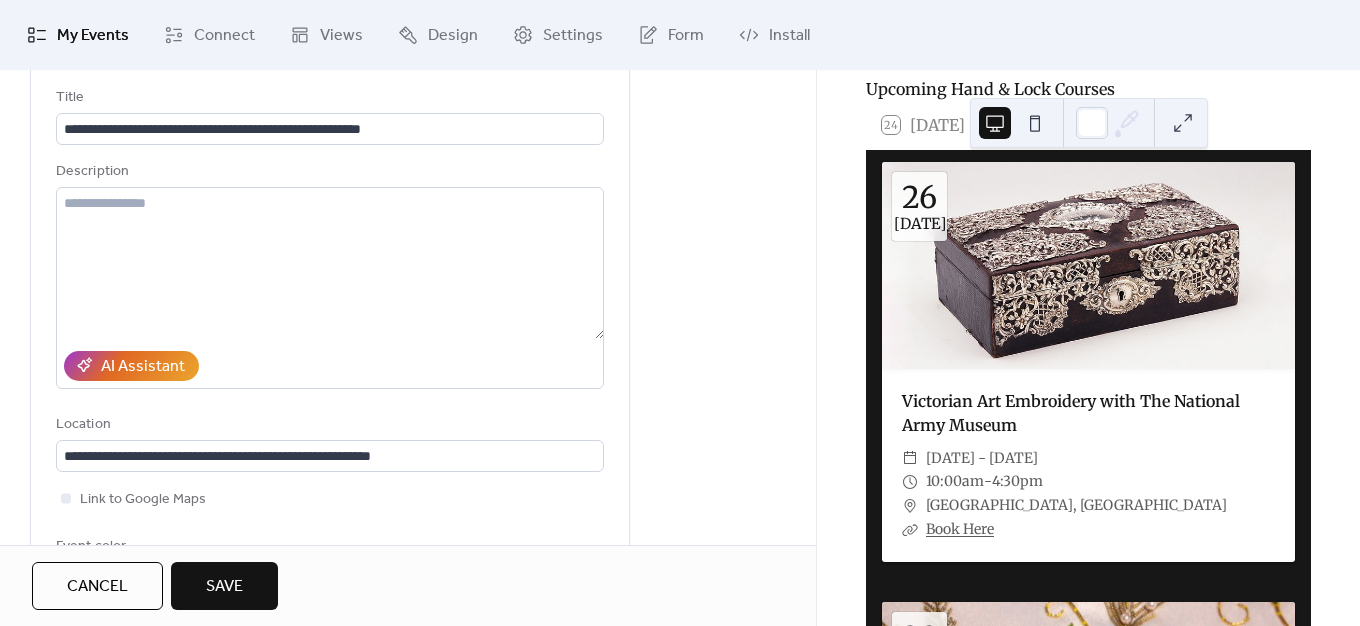 scroll, scrollTop: 0, scrollLeft: 0, axis: both 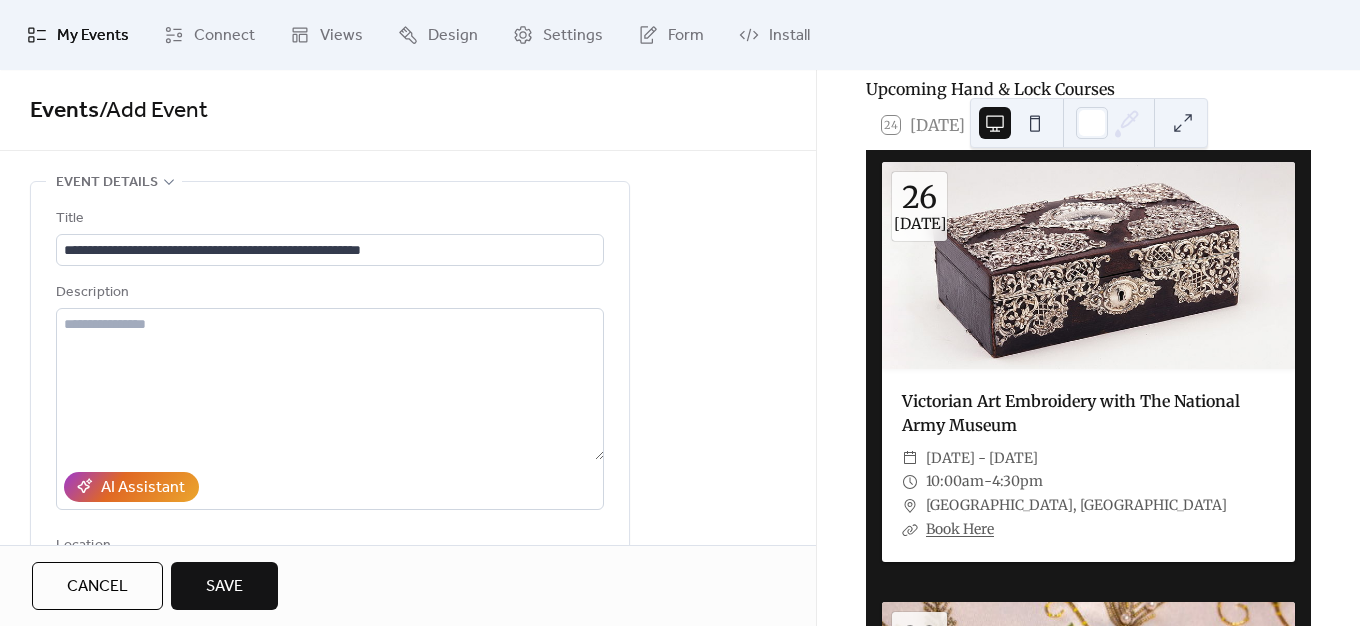 click on "Save" at bounding box center (224, 587) 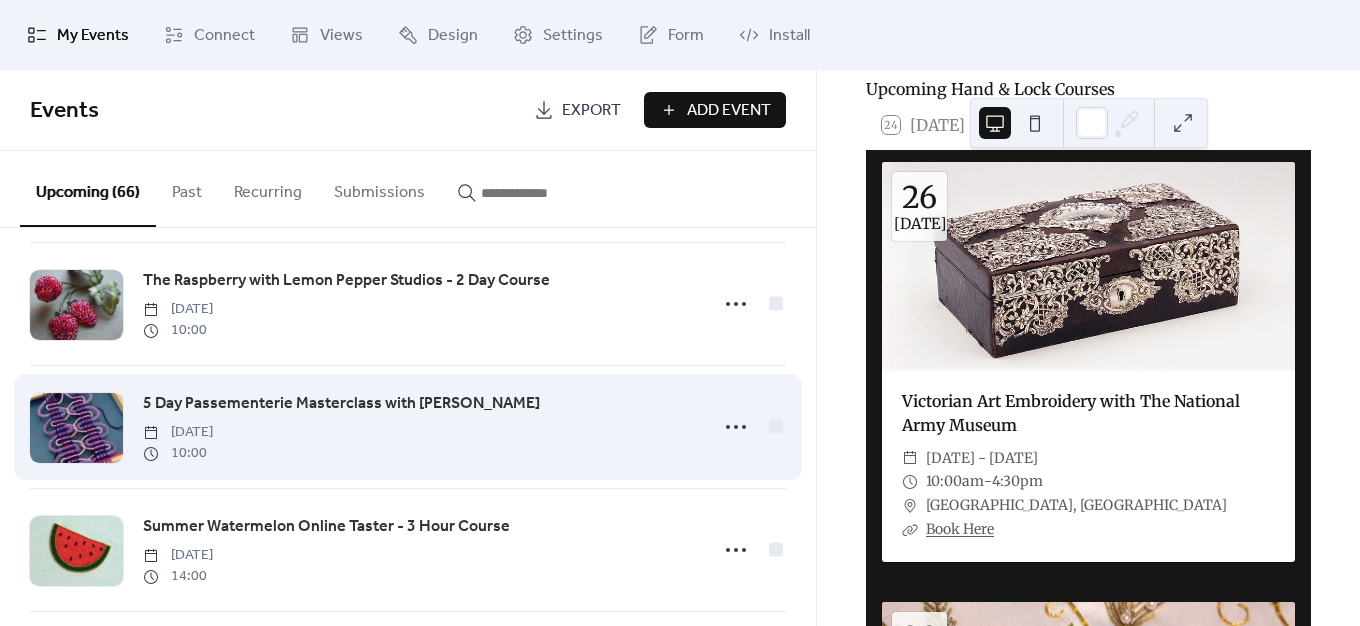 scroll, scrollTop: 1300, scrollLeft: 0, axis: vertical 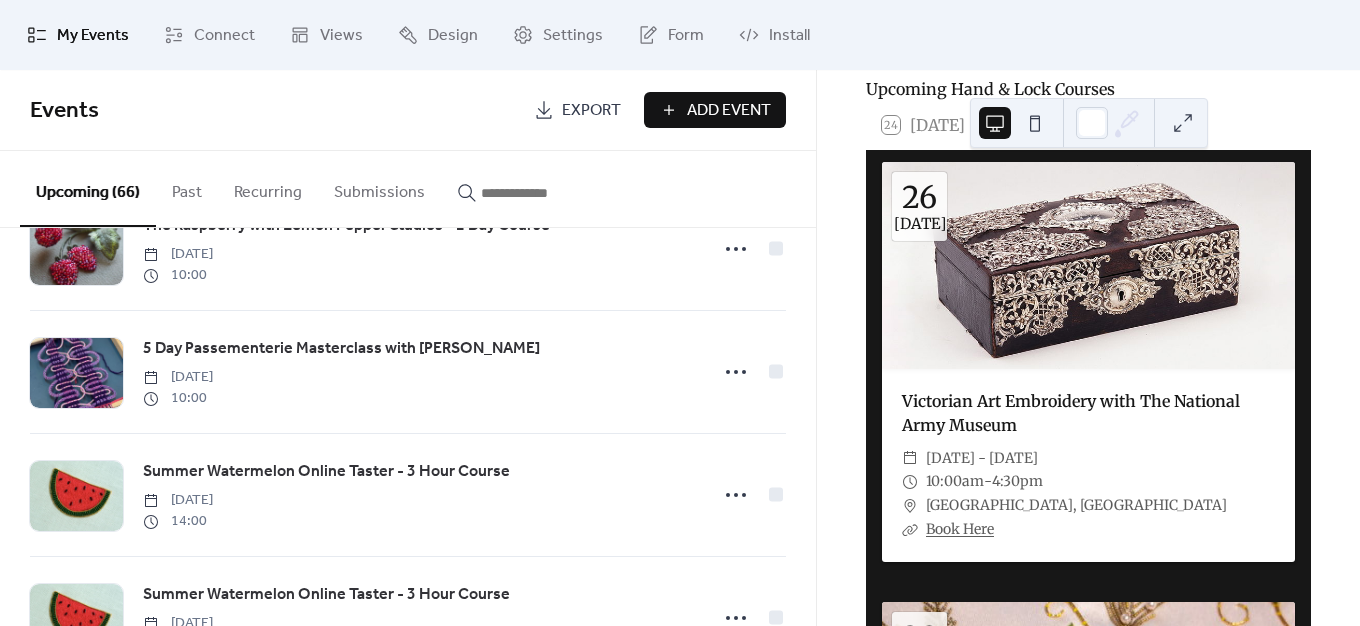 click at bounding box center [541, 193] 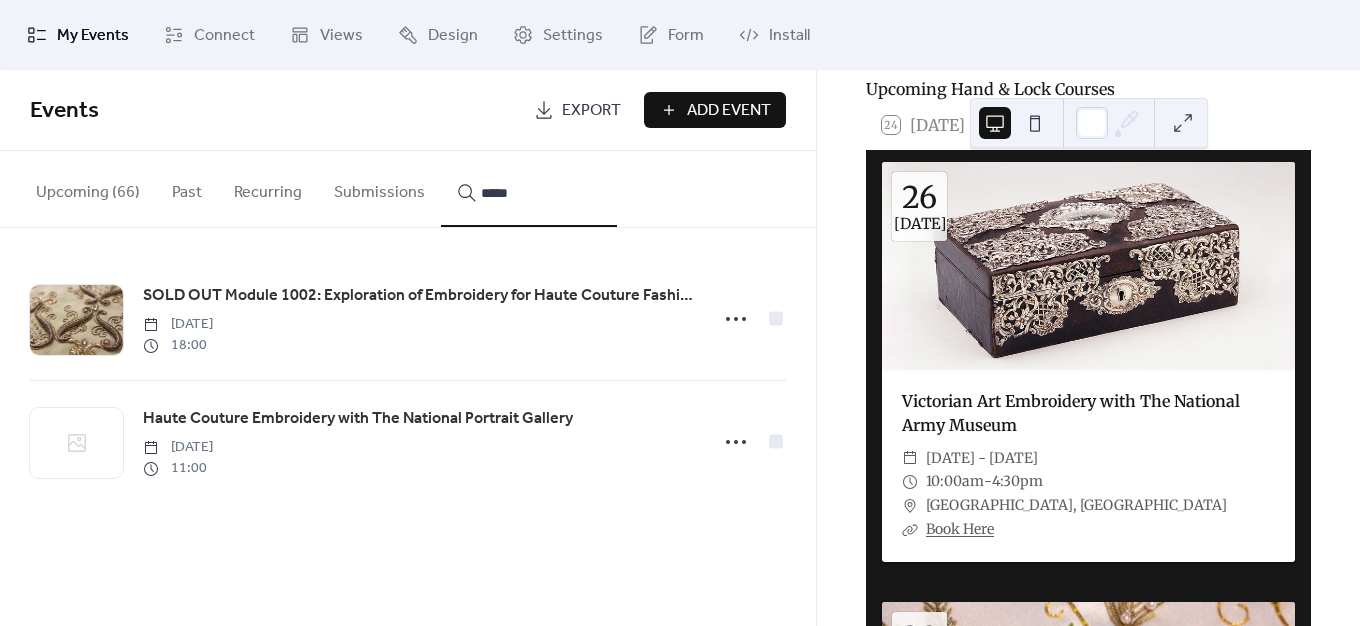 type on "*****" 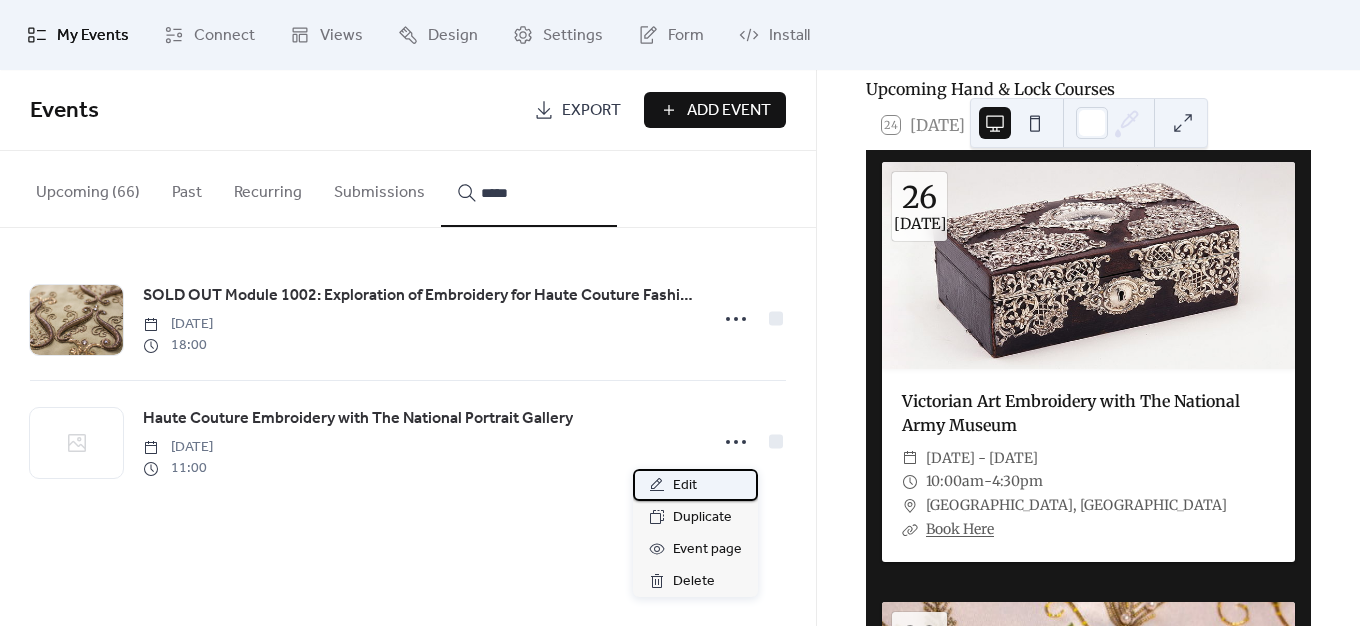 click on "Edit" at bounding box center [685, 486] 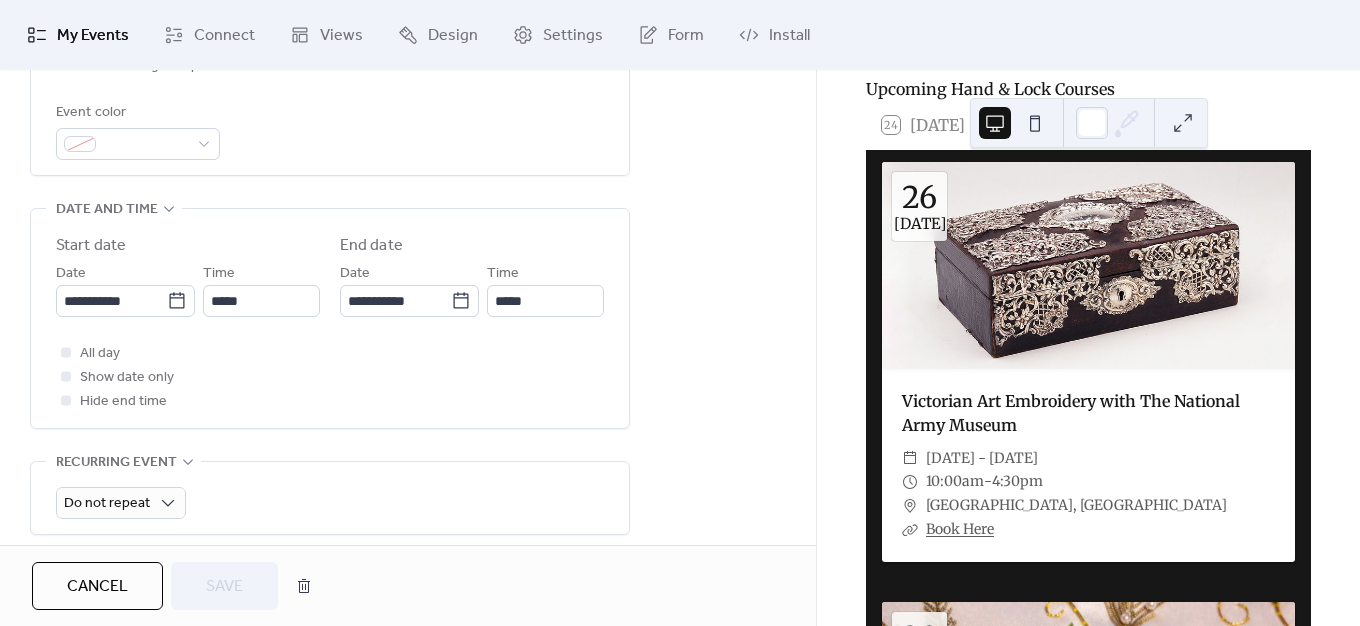 scroll, scrollTop: 700, scrollLeft: 0, axis: vertical 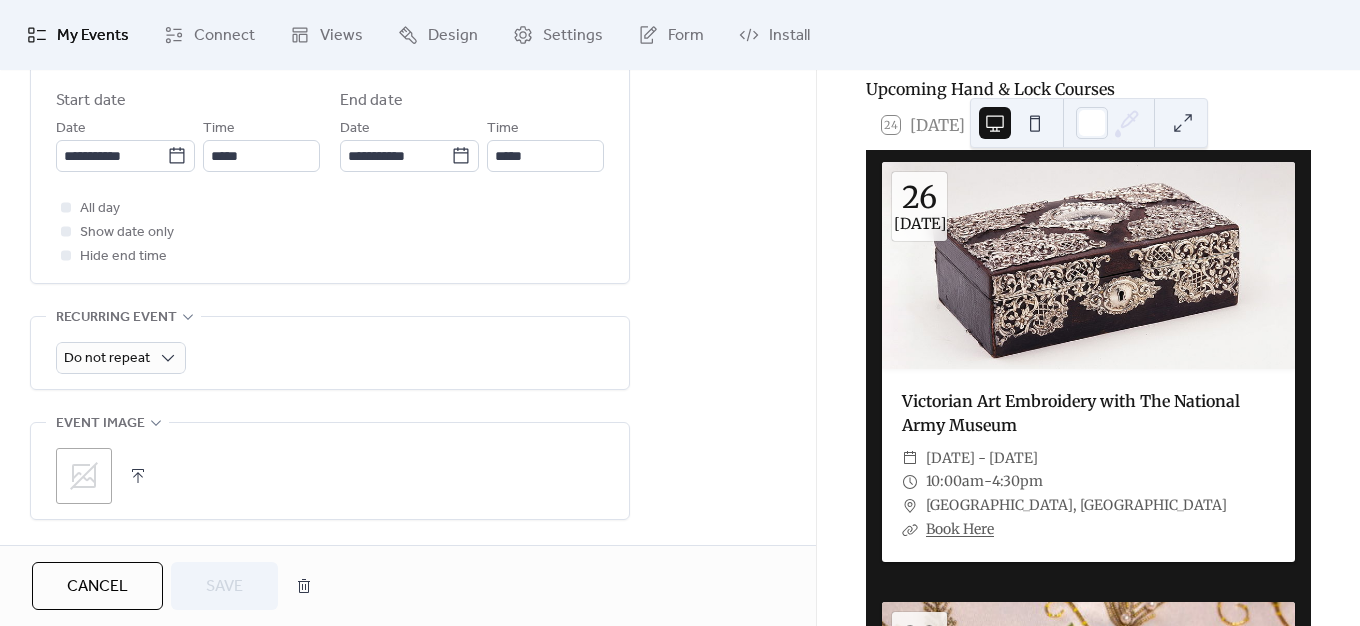 click 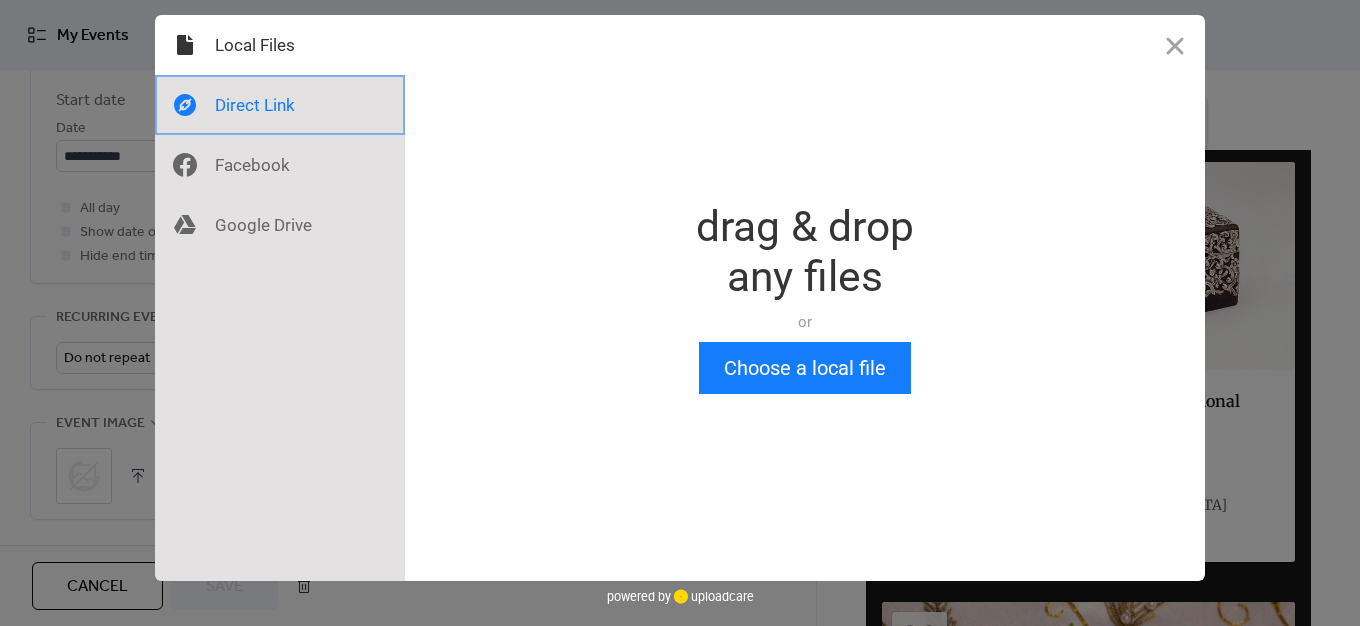 click at bounding box center [280, 105] 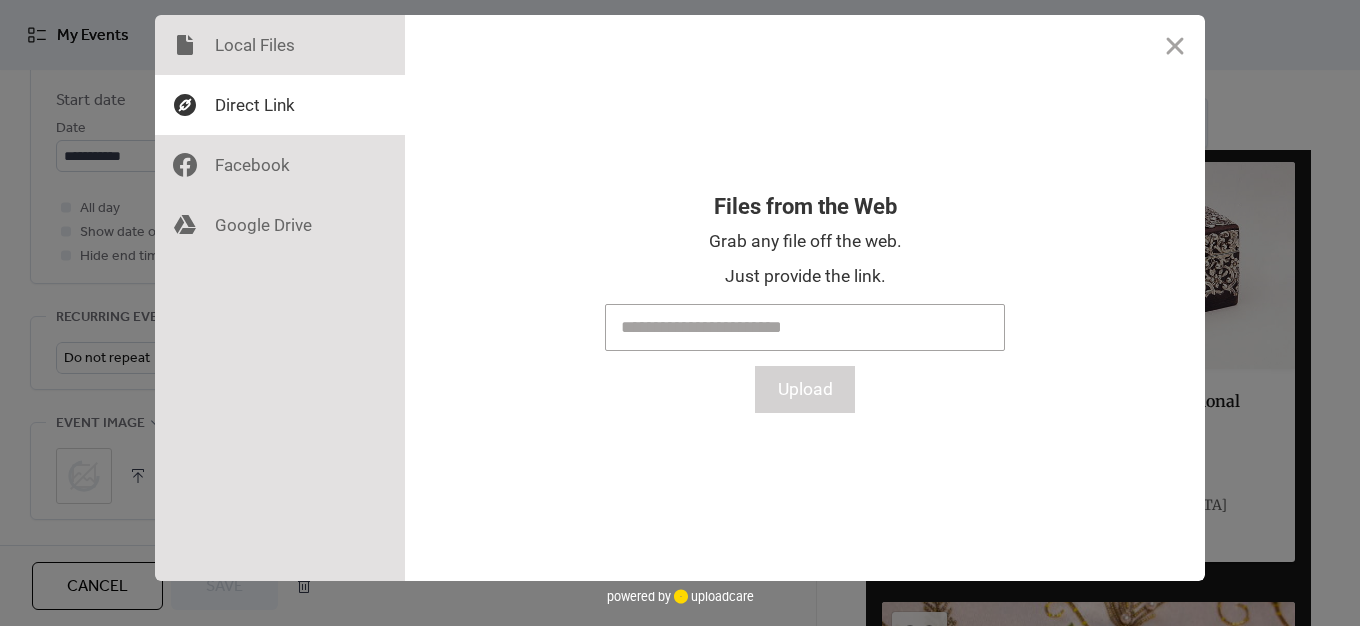 click at bounding box center [805, 327] 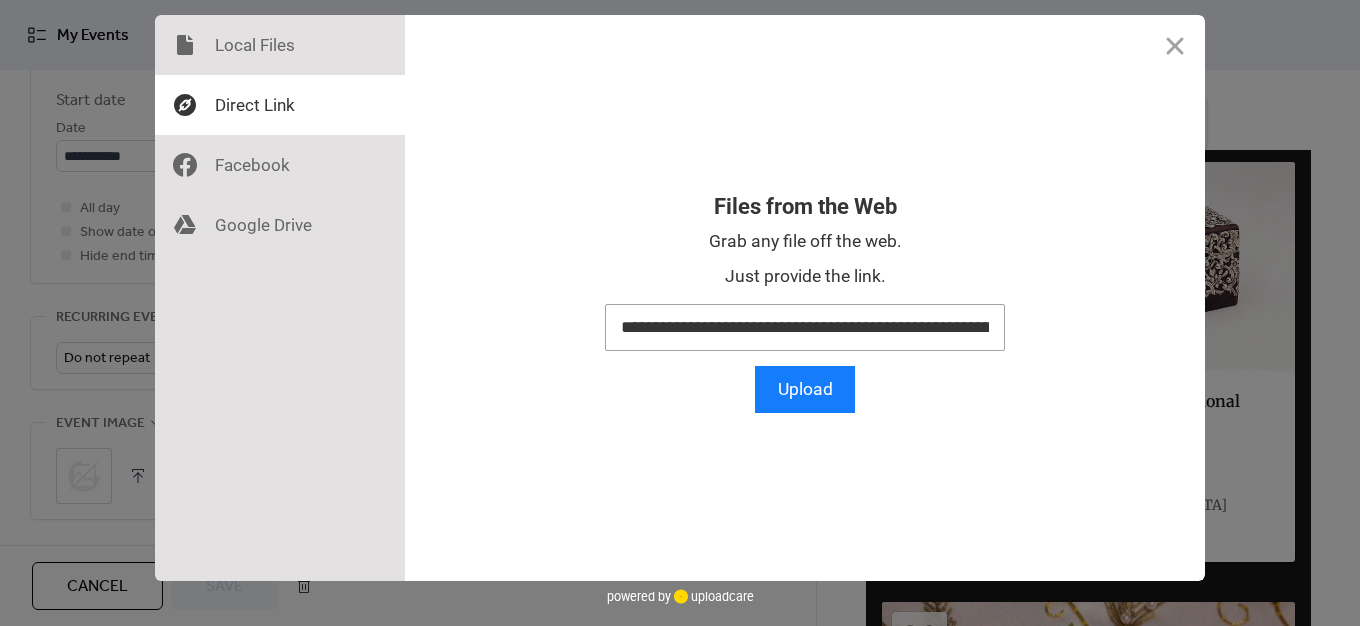 scroll, scrollTop: 0, scrollLeft: 691, axis: horizontal 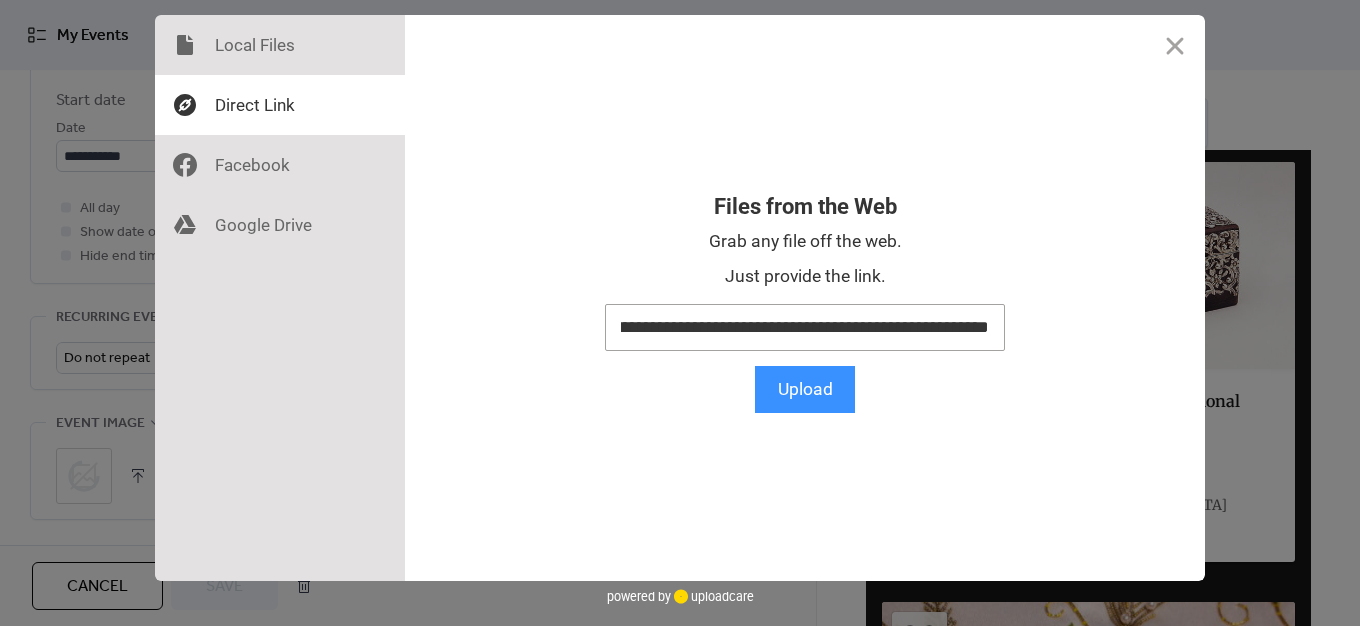 type on "**********" 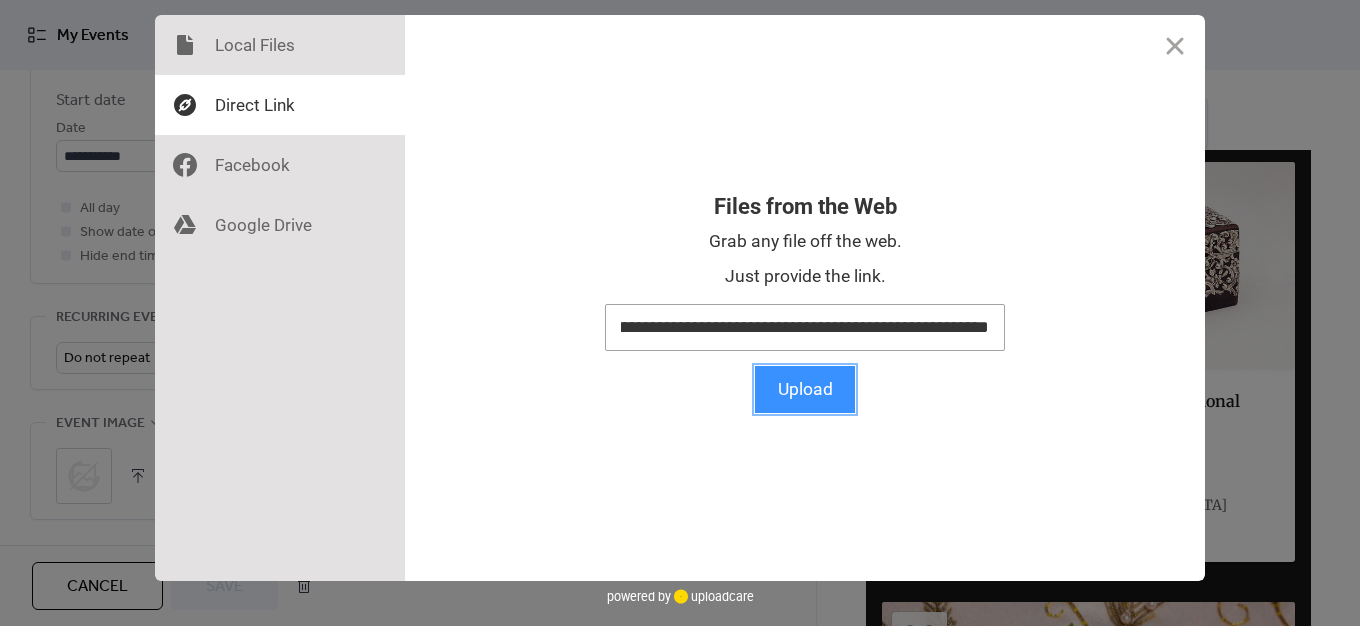 click on "Upload" at bounding box center [805, 389] 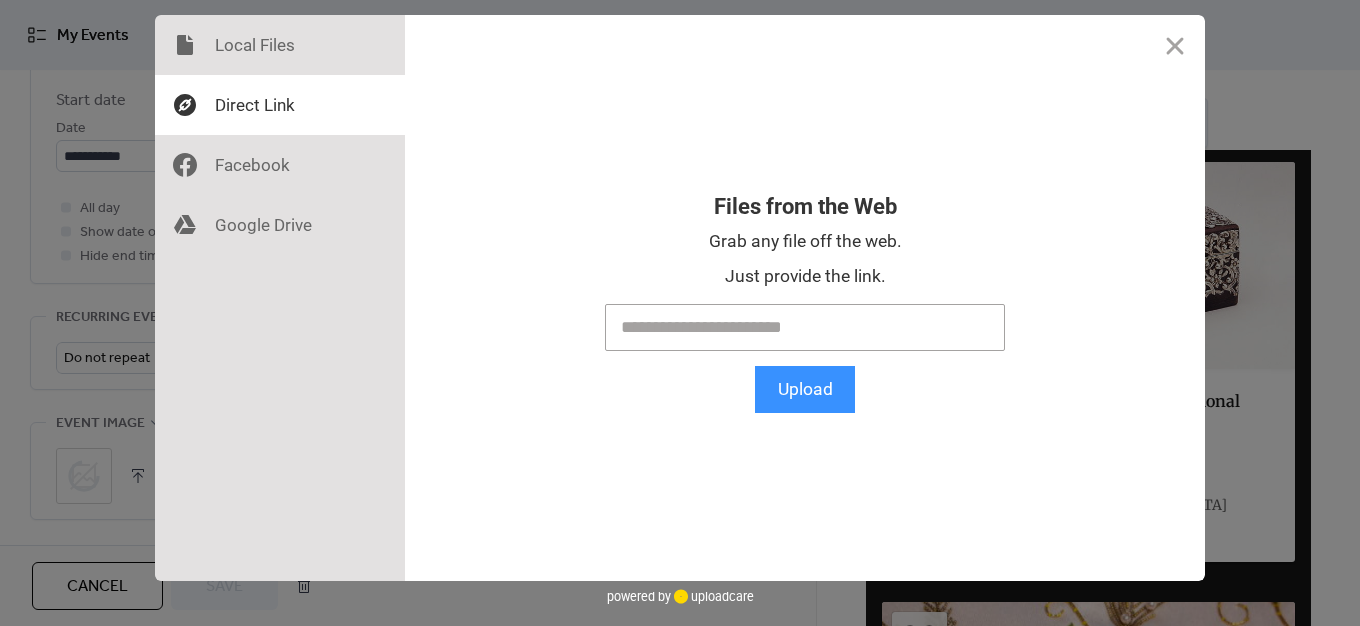 scroll, scrollTop: 0, scrollLeft: 0, axis: both 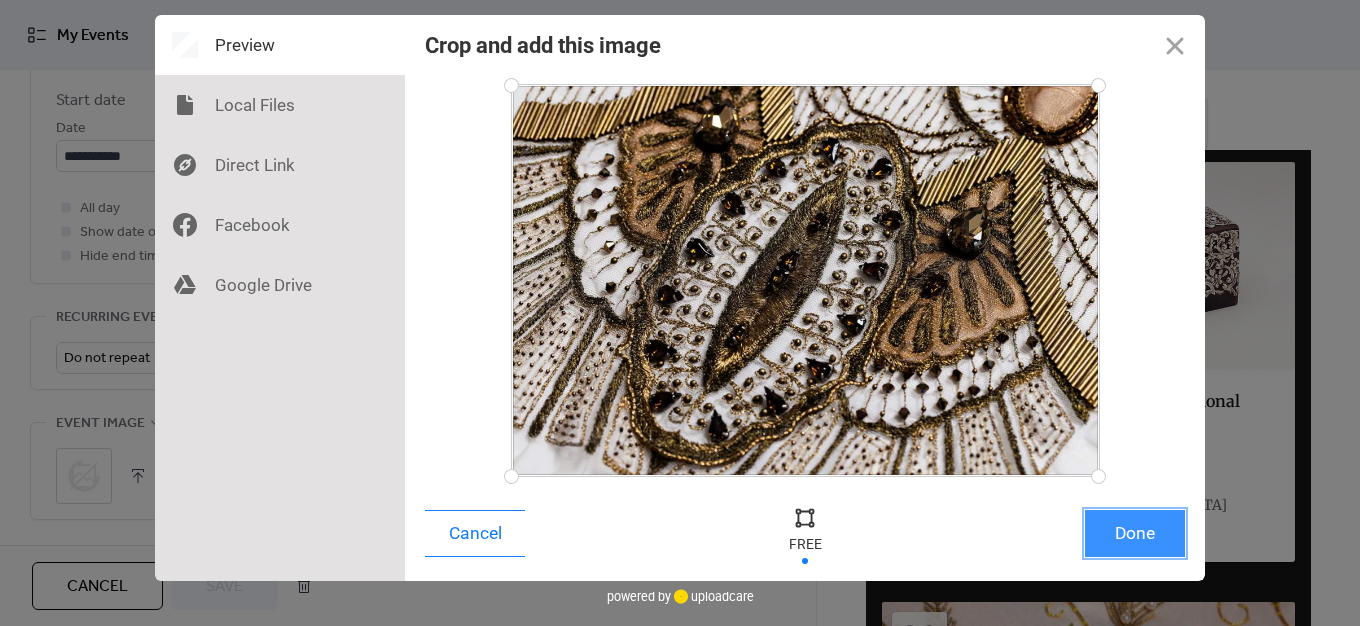 click on "Done" at bounding box center [1135, 533] 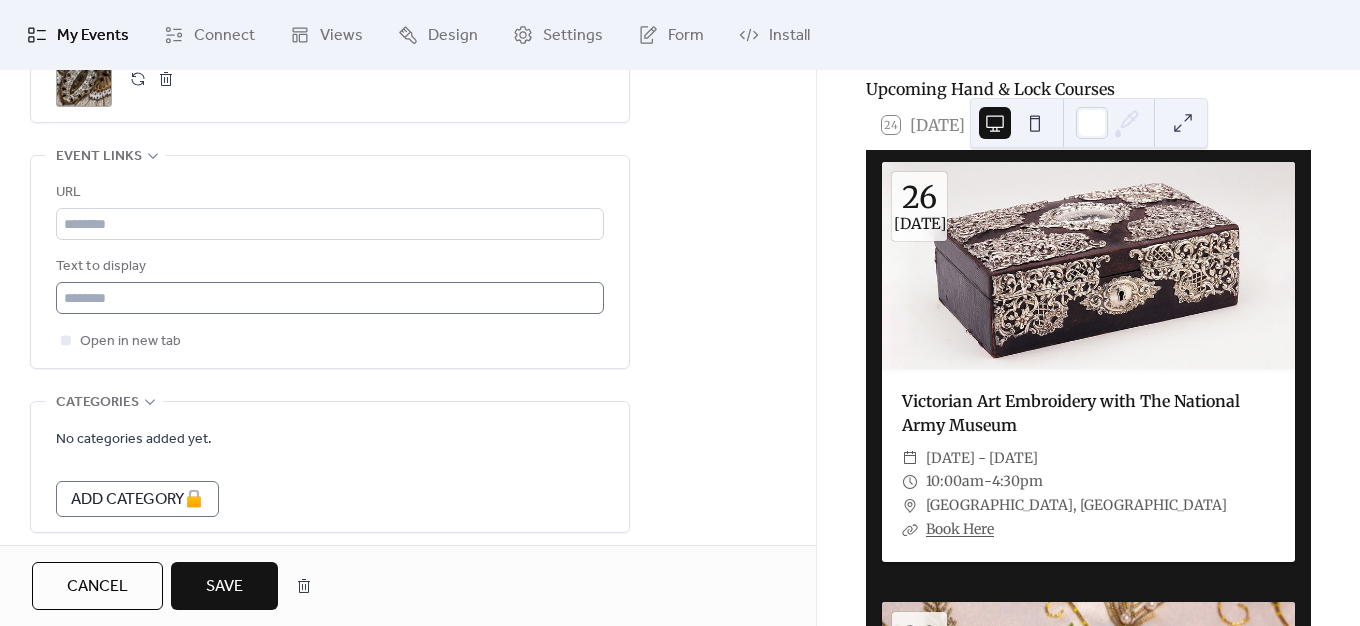 scroll, scrollTop: 1100, scrollLeft: 0, axis: vertical 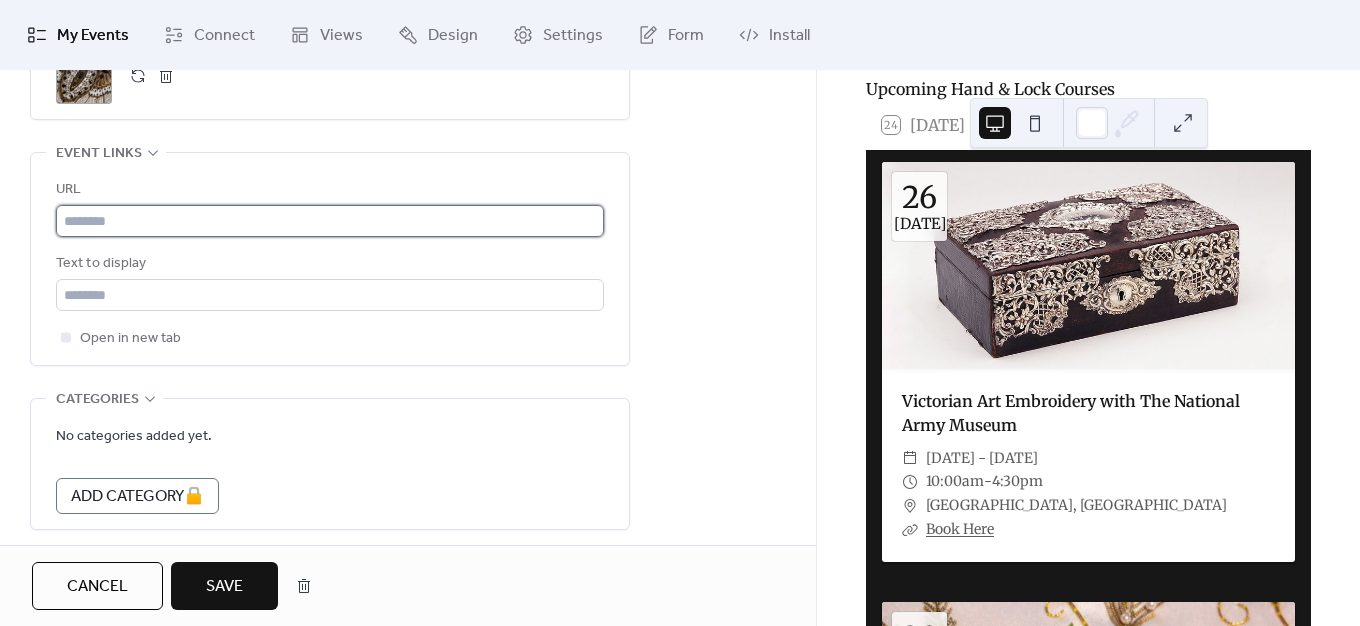click at bounding box center (330, 221) 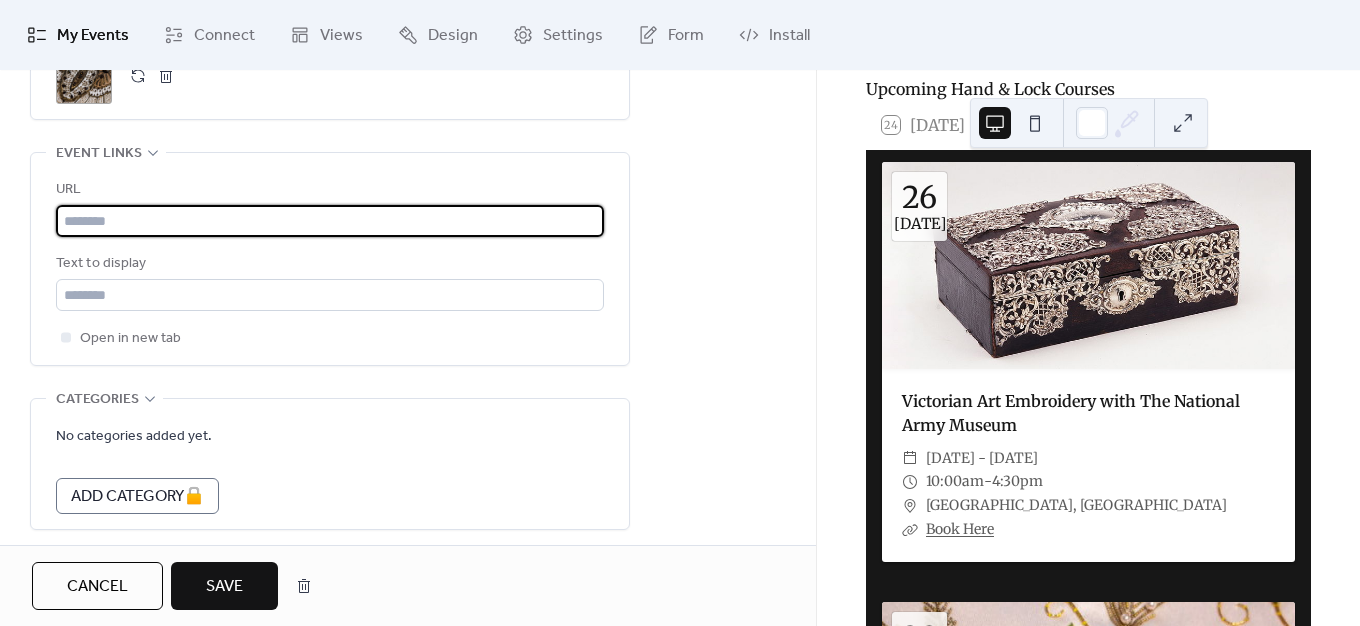 paste on "**********" 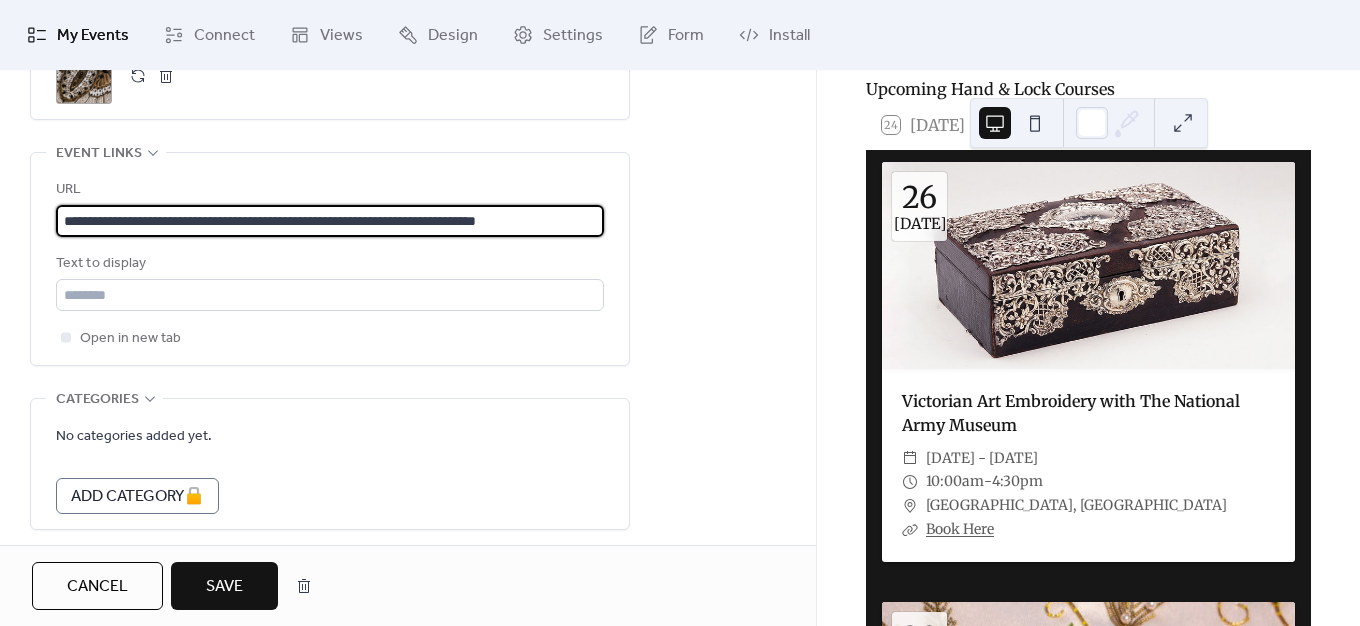 scroll, scrollTop: 0, scrollLeft: 20, axis: horizontal 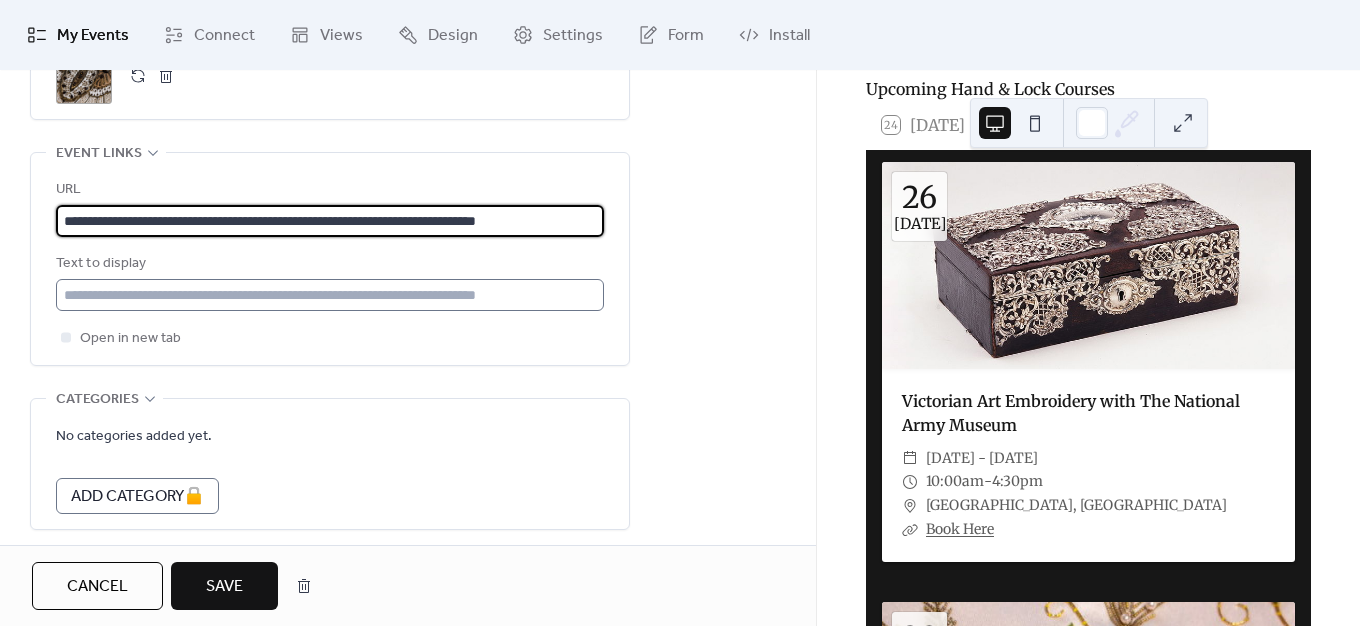 type on "**********" 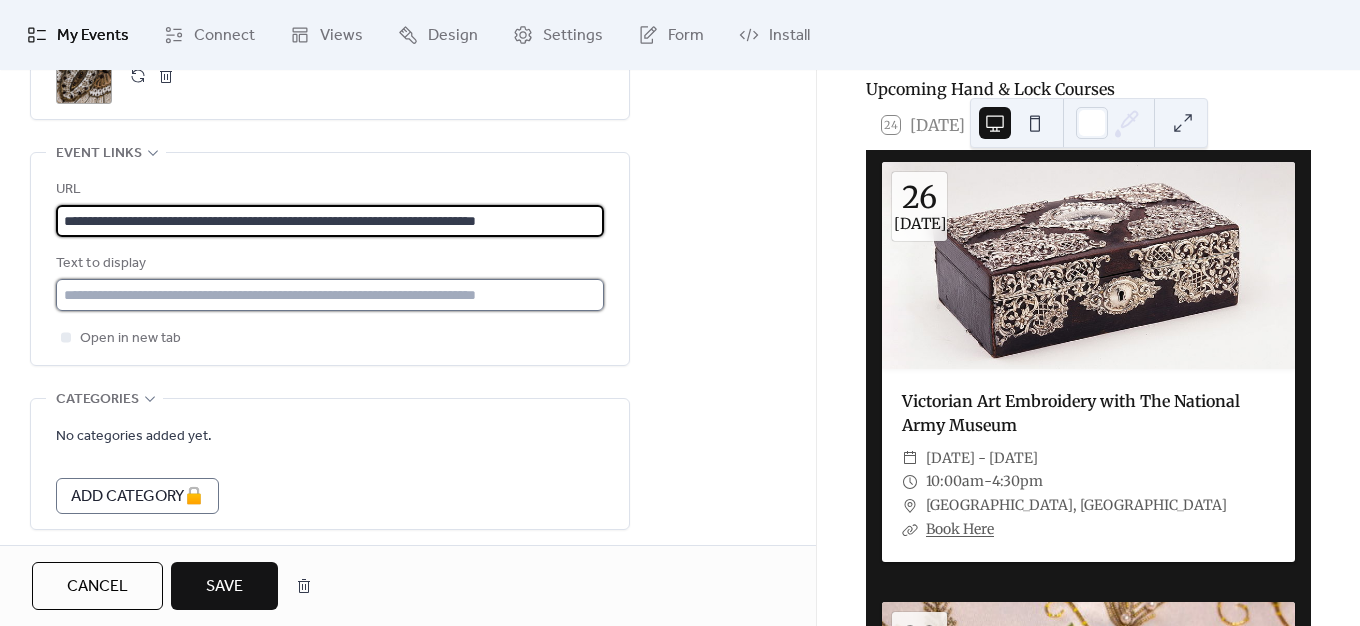 click at bounding box center [330, 295] 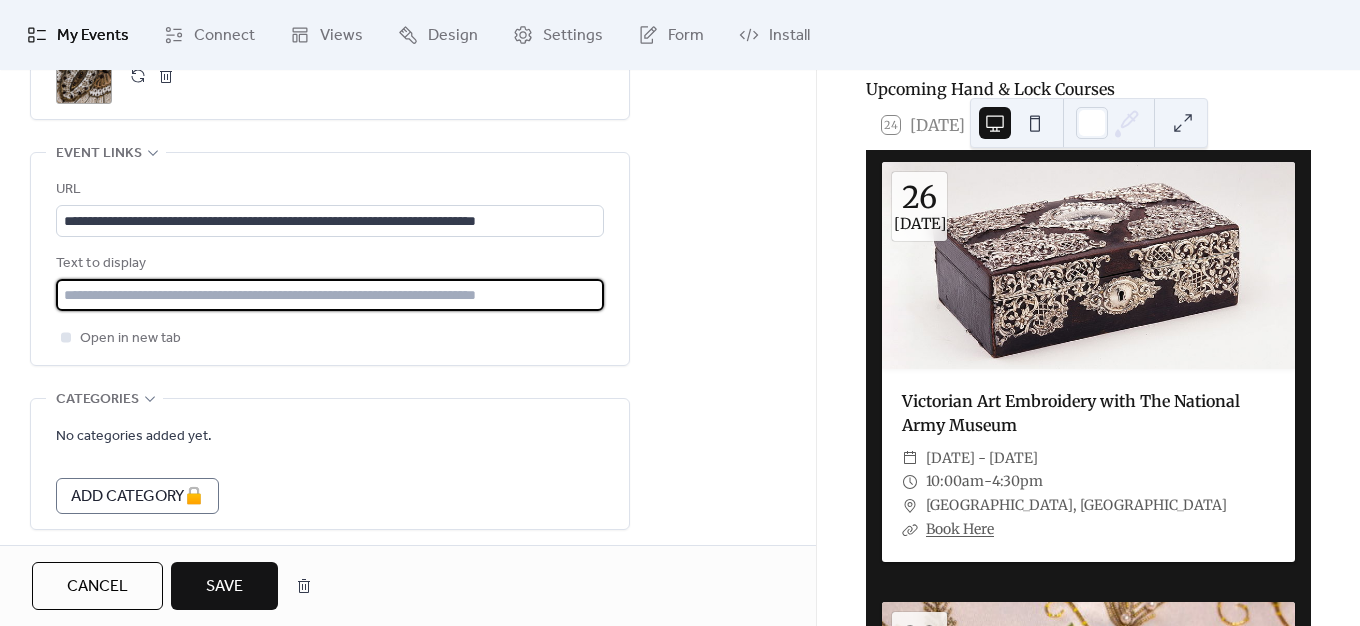 type on "*********" 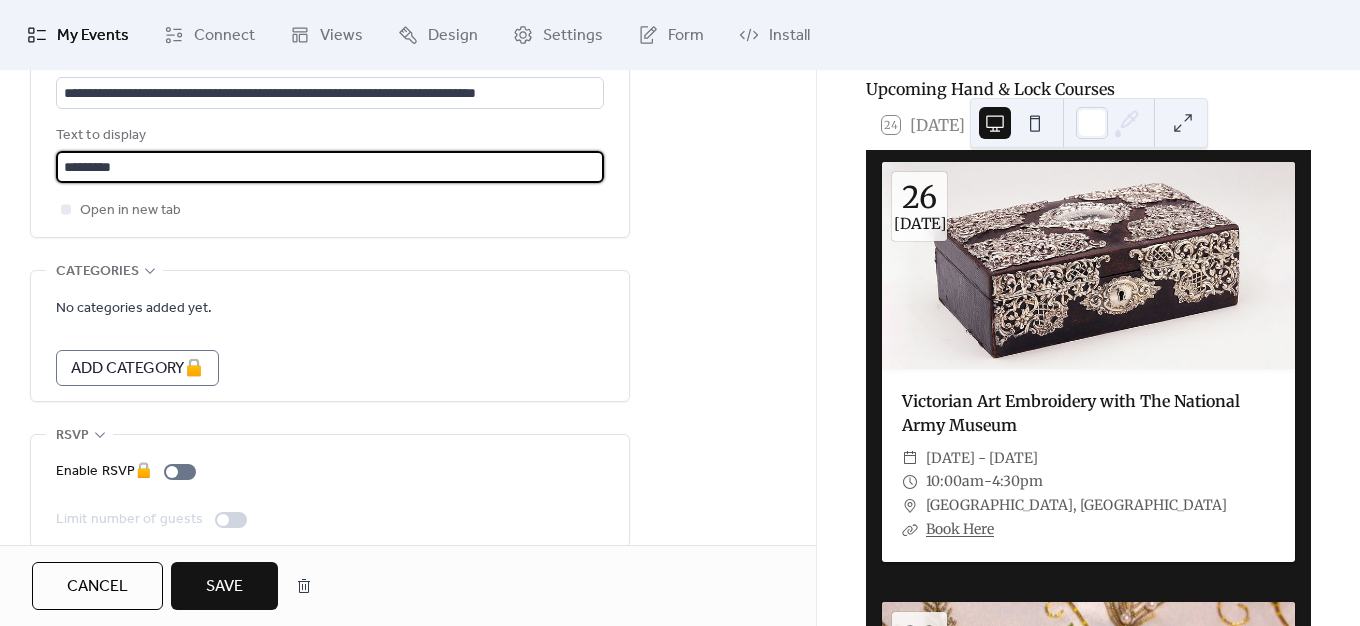 scroll, scrollTop: 1257, scrollLeft: 0, axis: vertical 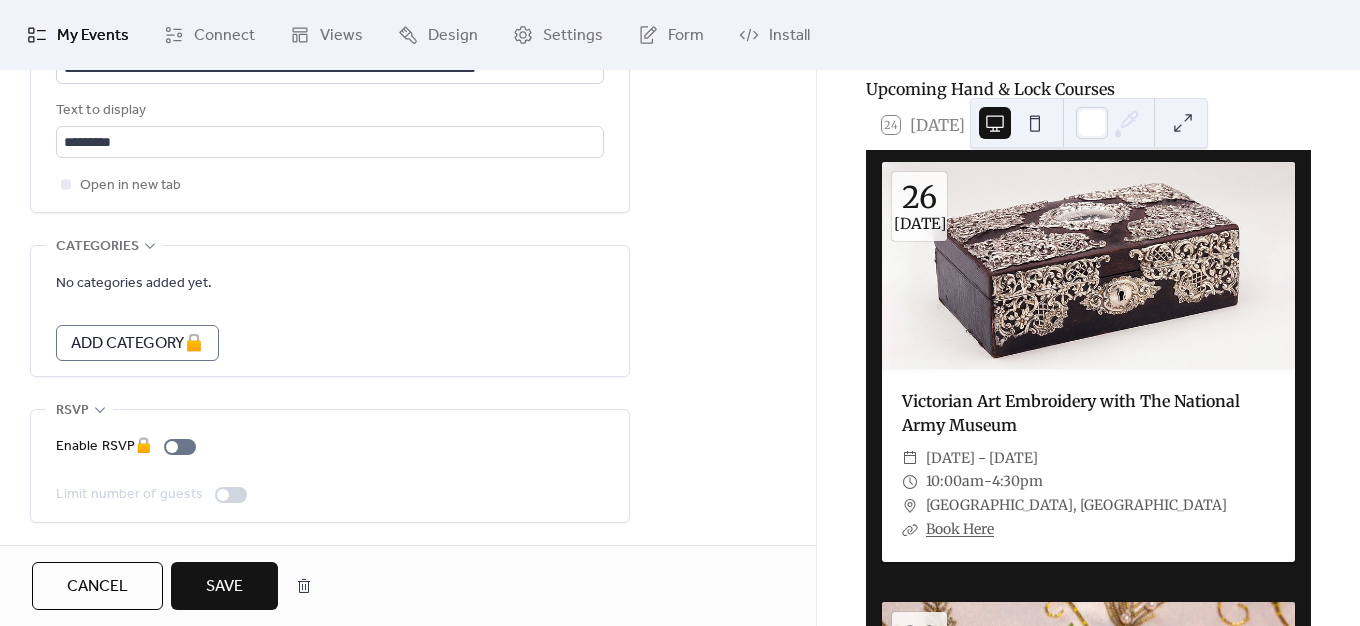 click on "Save" at bounding box center (224, 586) 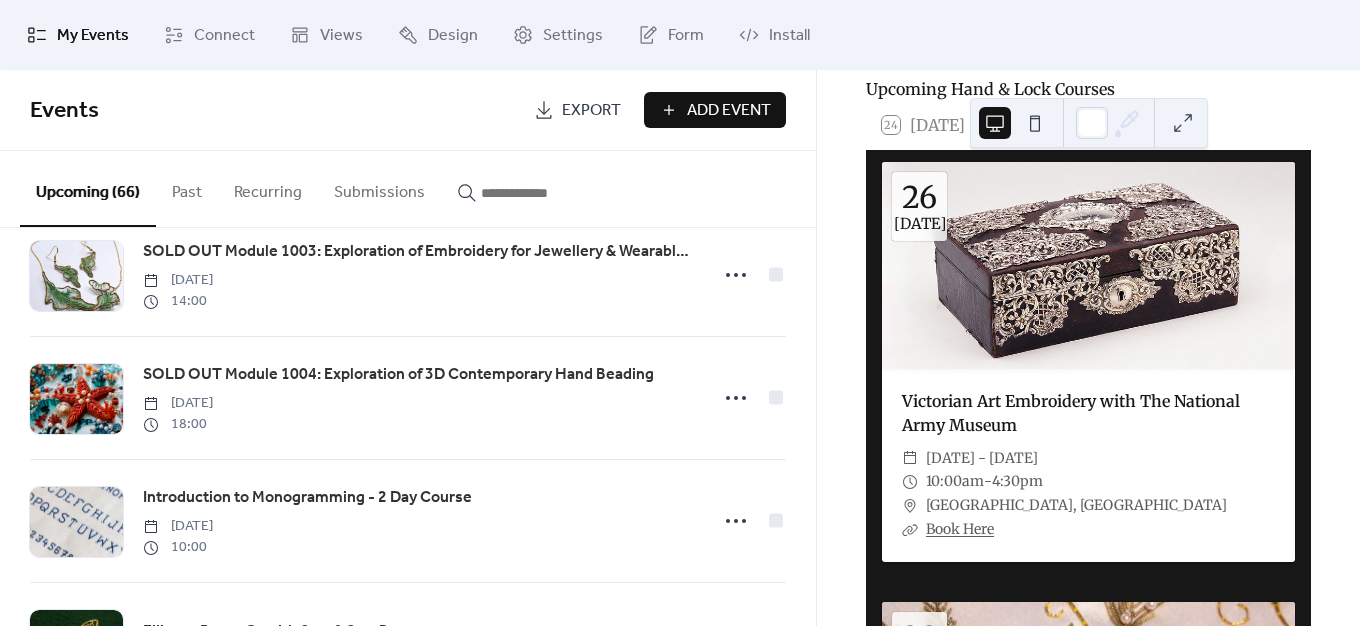 scroll, scrollTop: 1800, scrollLeft: 0, axis: vertical 